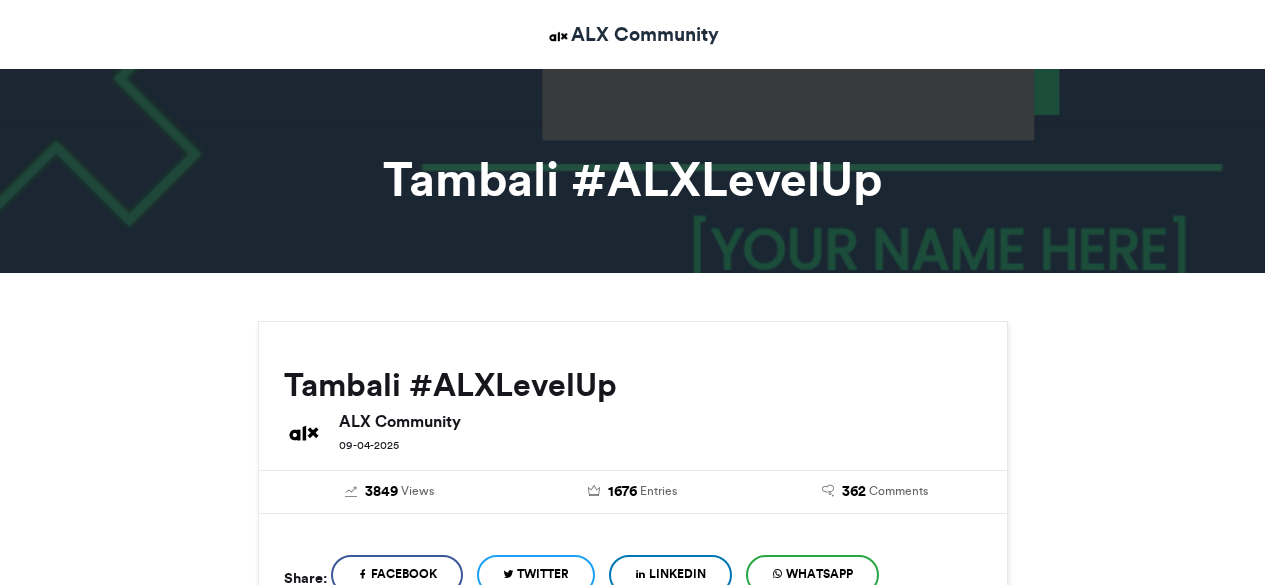 click on "Tambali #[REDACTED]
ALX Community
[DATE]
3849 Views 1676  Entries 362  Comments" at bounding box center (633, 1424) 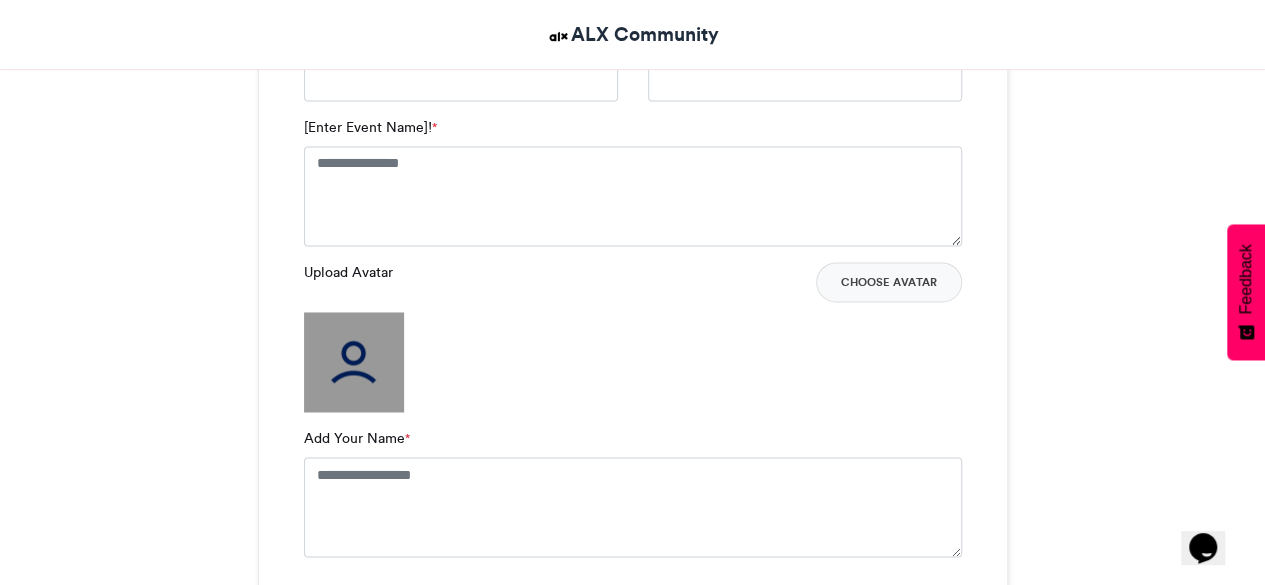 scroll, scrollTop: 1476, scrollLeft: 0, axis: vertical 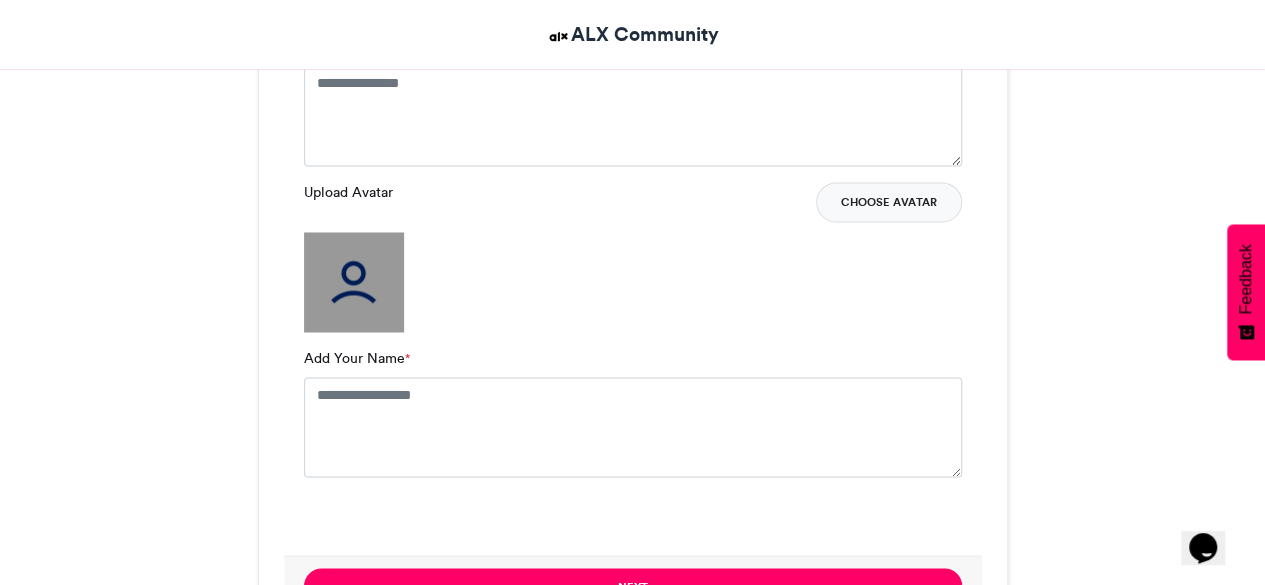 click on "Choose Avatar" at bounding box center [889, 202] 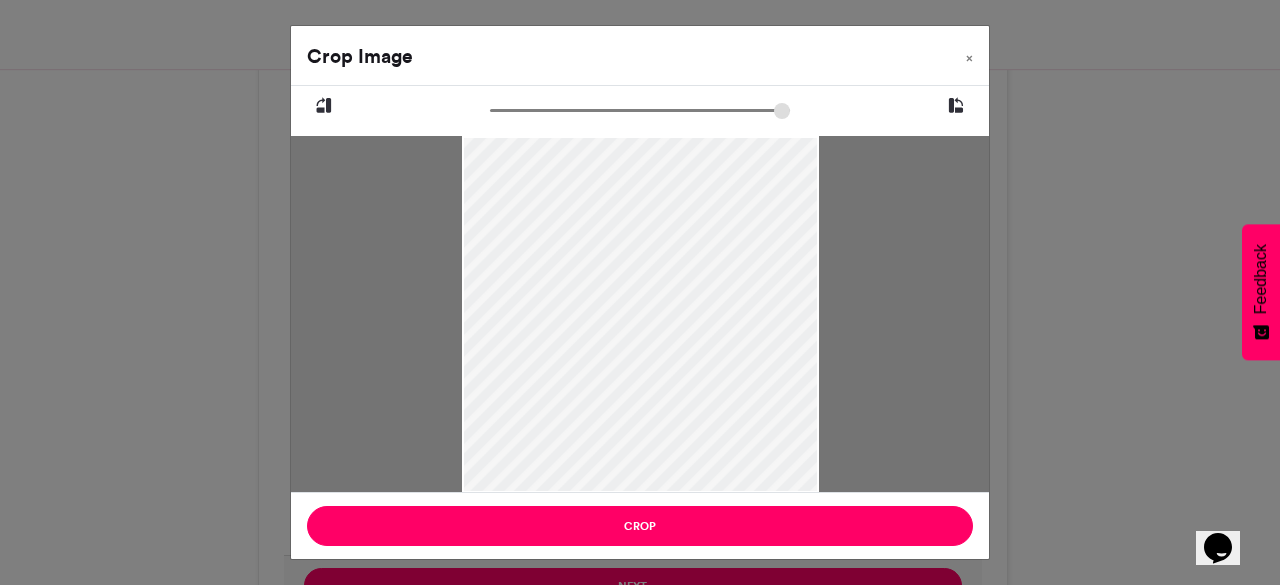 click at bounding box center [640, 110] 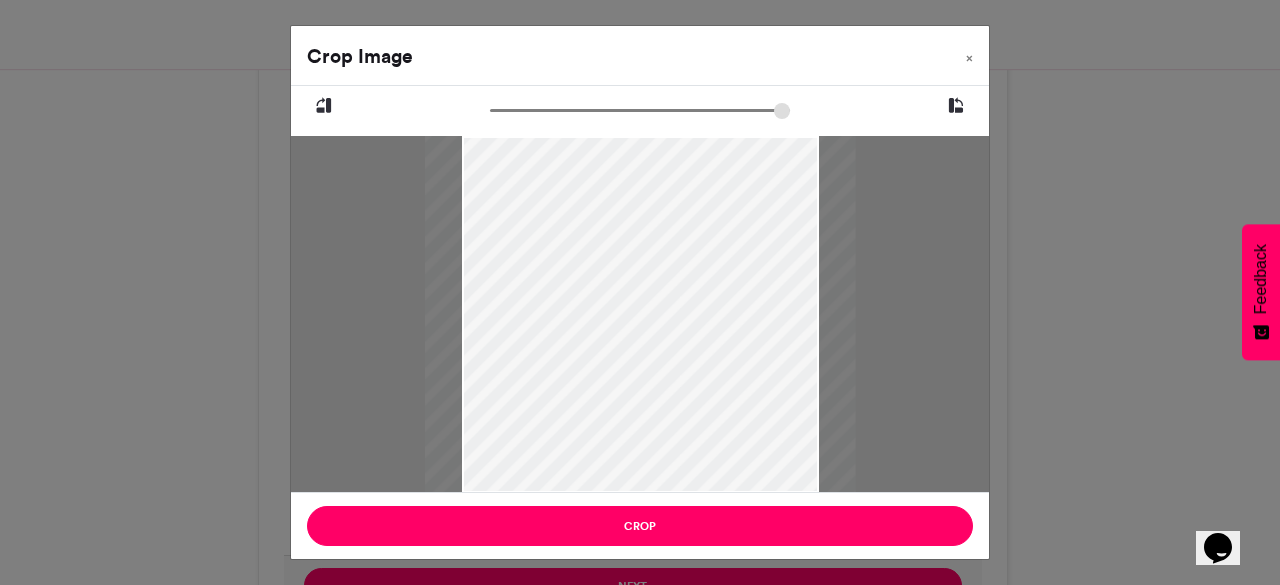 click at bounding box center (640, 110) 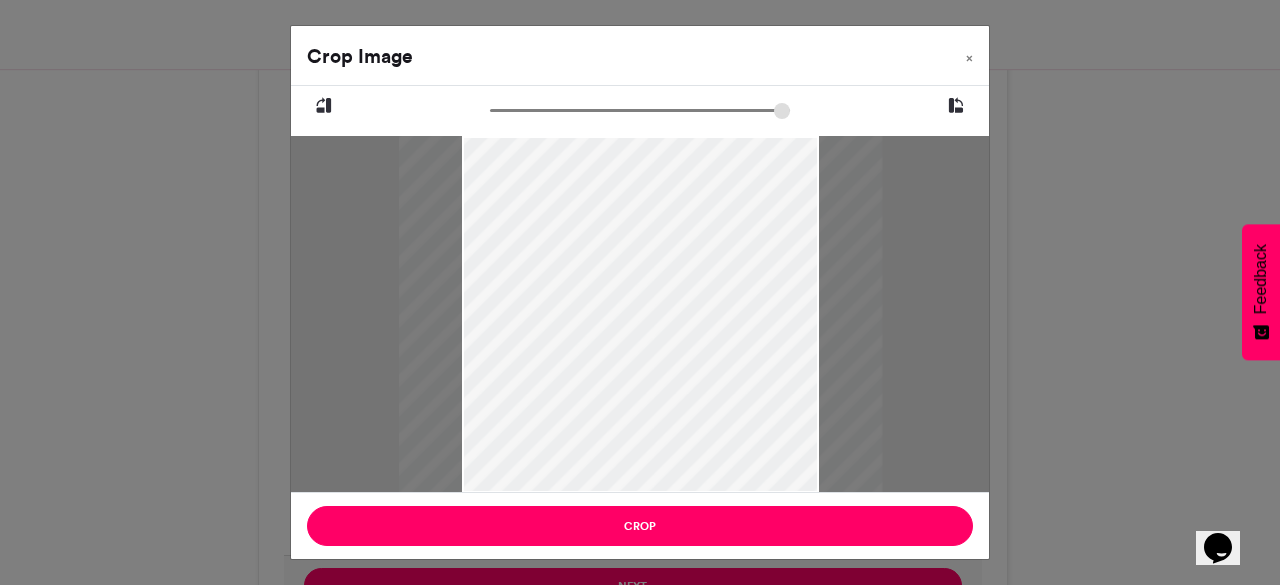 click at bounding box center [640, 110] 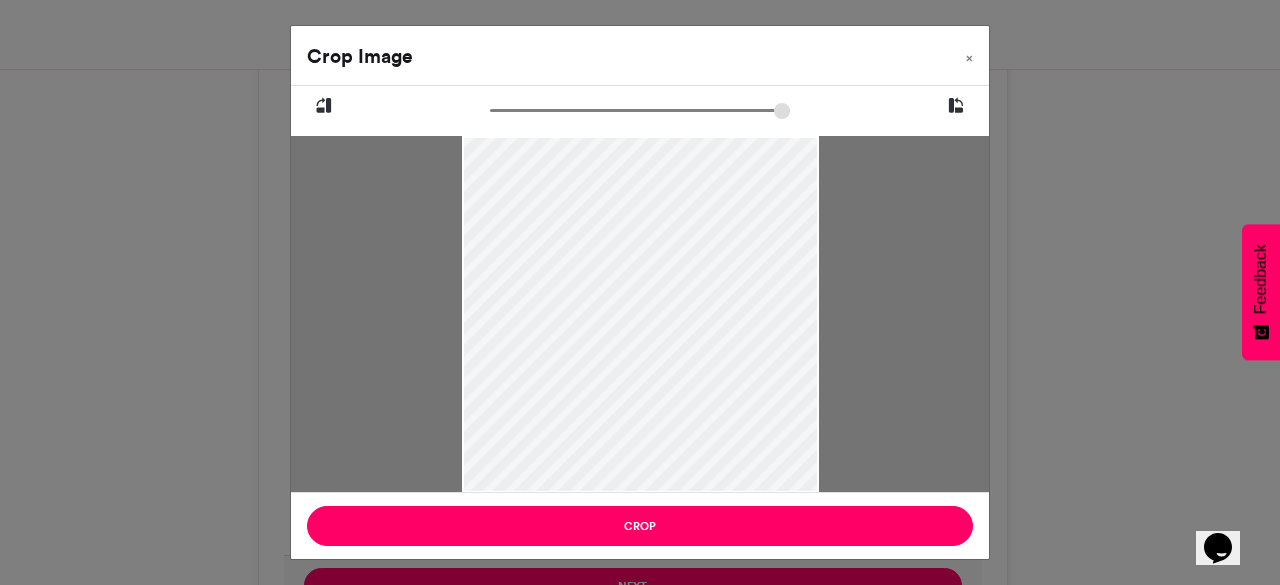 click at bounding box center [640, 110] 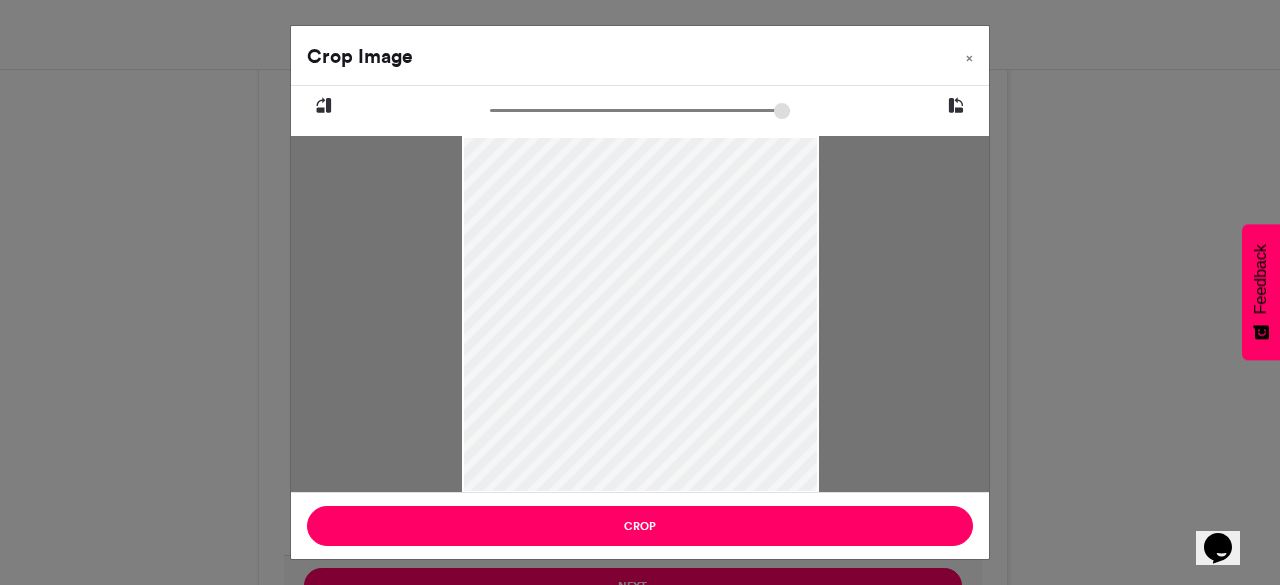 type on "******" 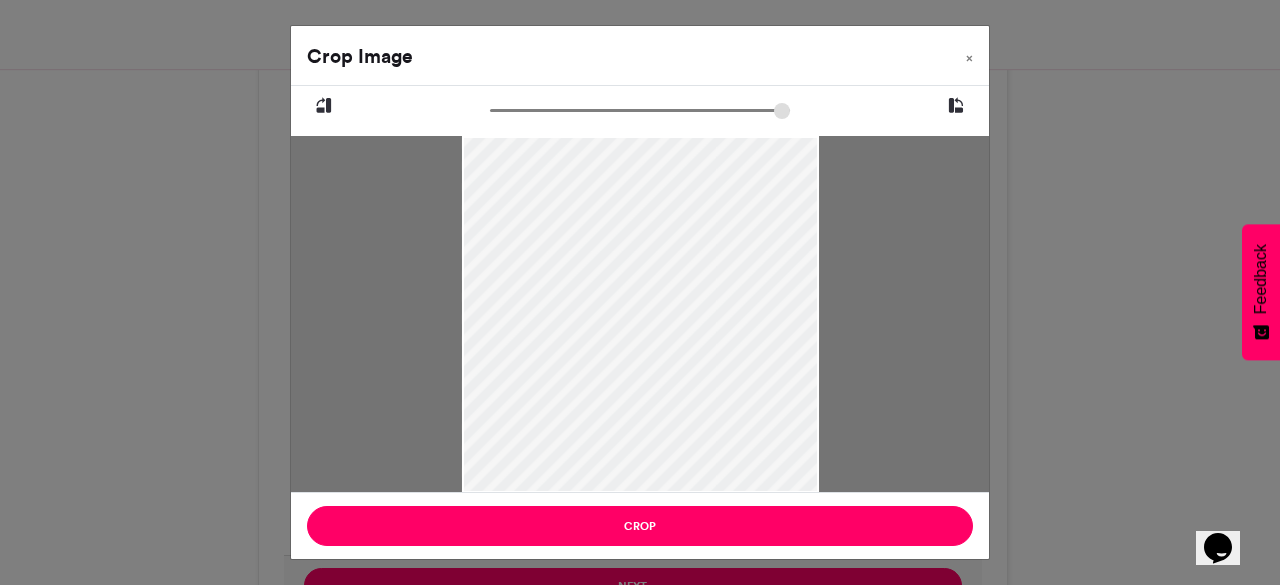click on "Crop Image
×
Crop" at bounding box center [640, 292] 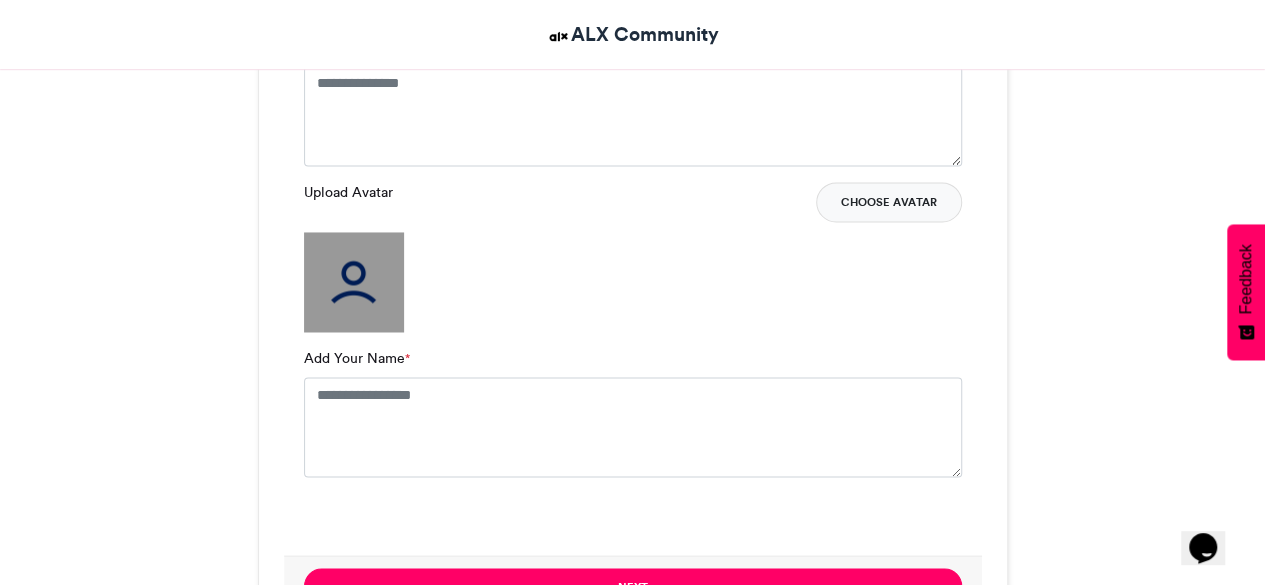 click on "Choose Avatar" at bounding box center [889, 202] 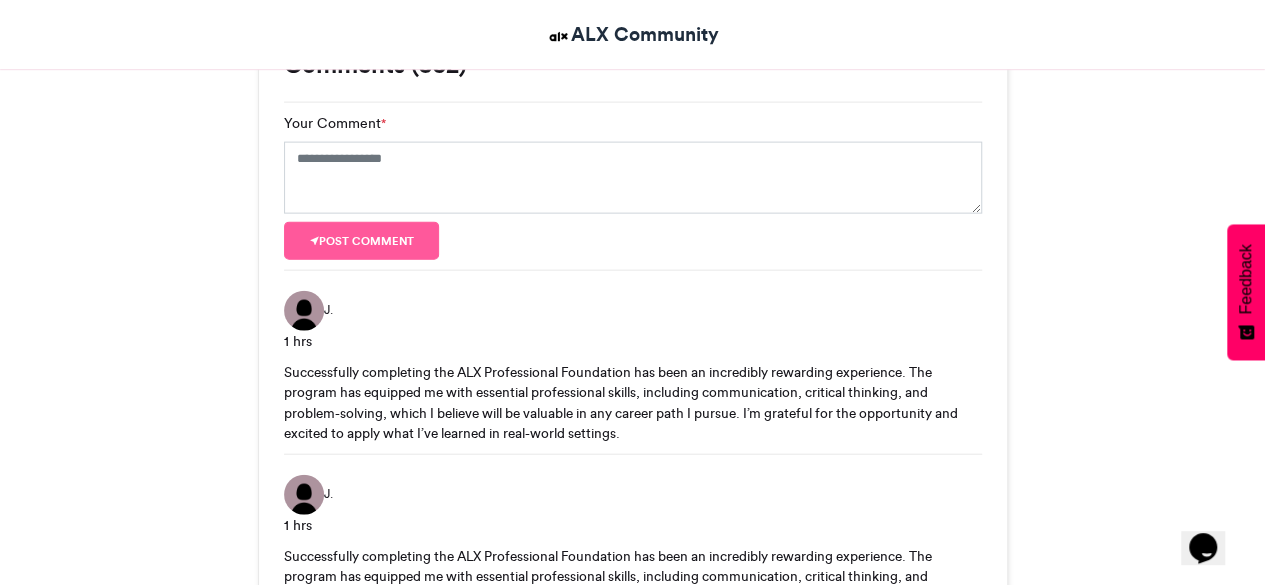 scroll, scrollTop: 2250, scrollLeft: 0, axis: vertical 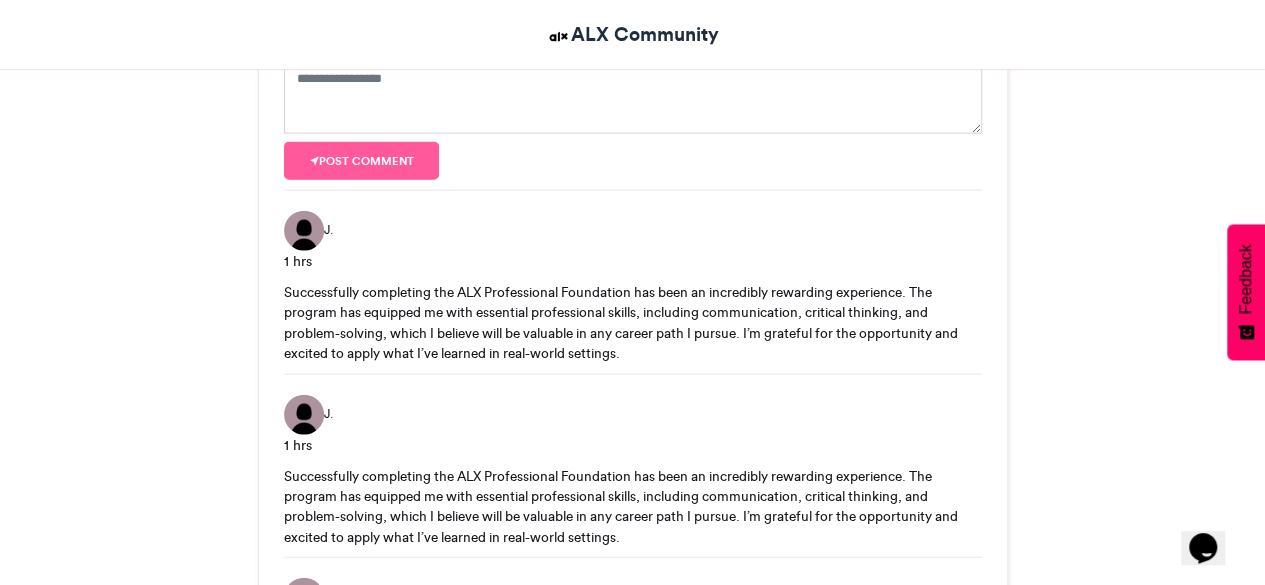type 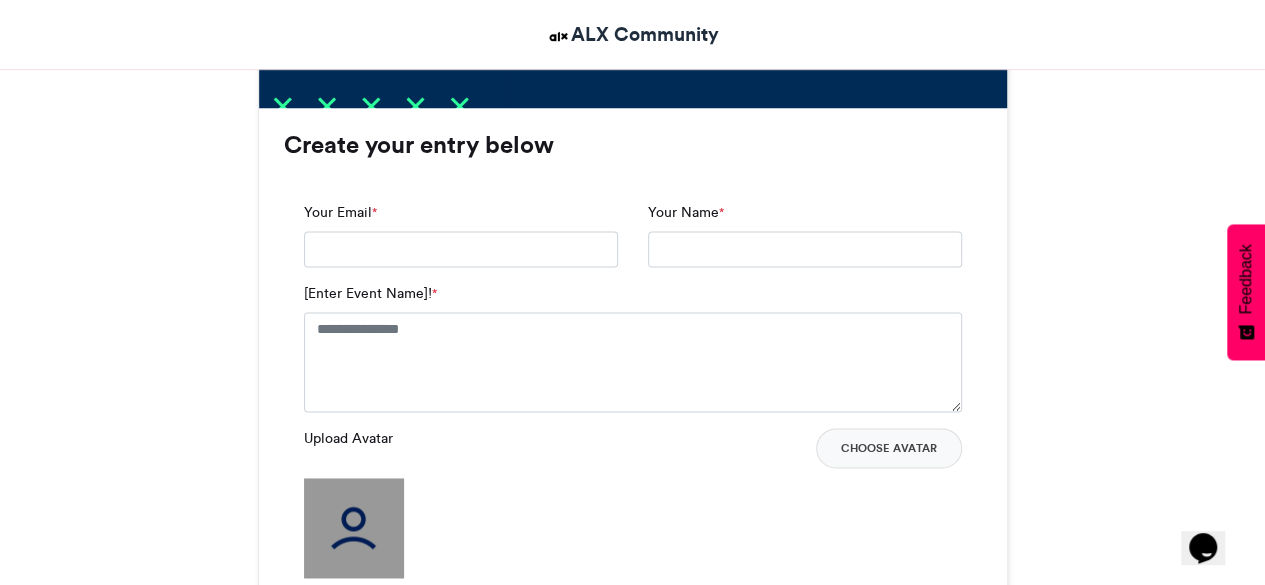 scroll, scrollTop: 1282, scrollLeft: 0, axis: vertical 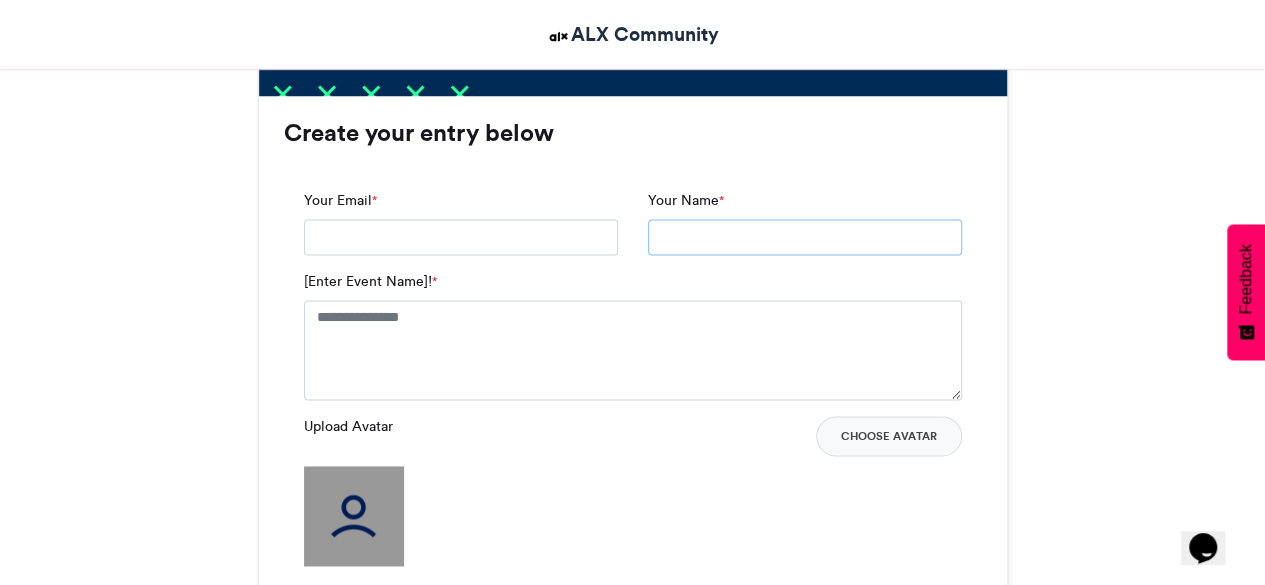 click on "Your Name  *" at bounding box center (805, 237) 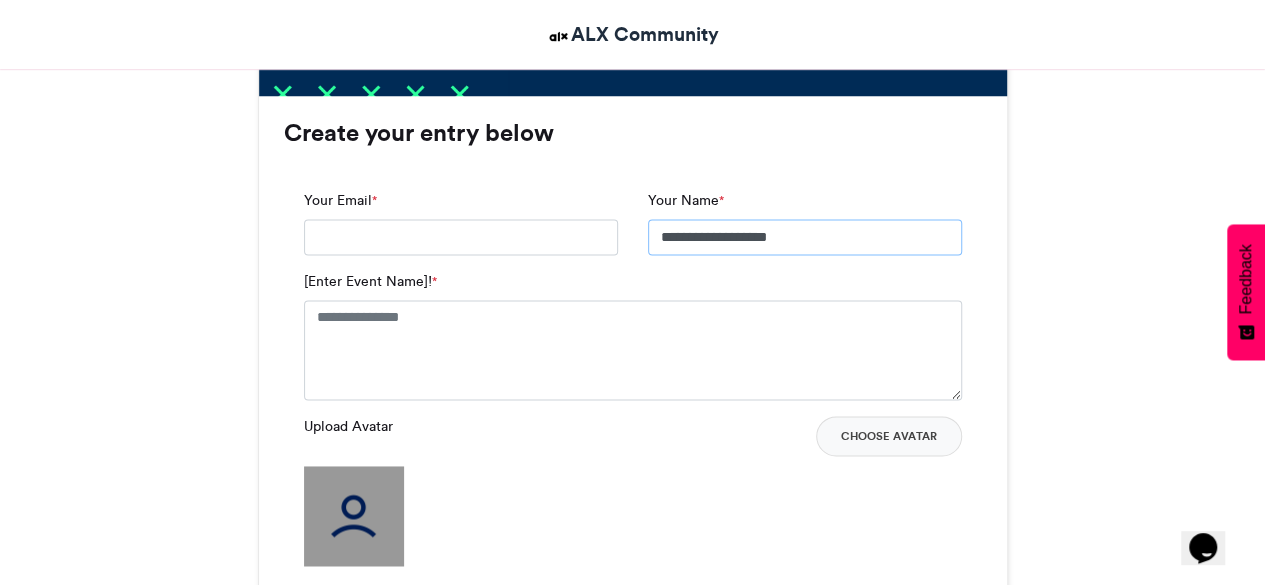 type on "**********" 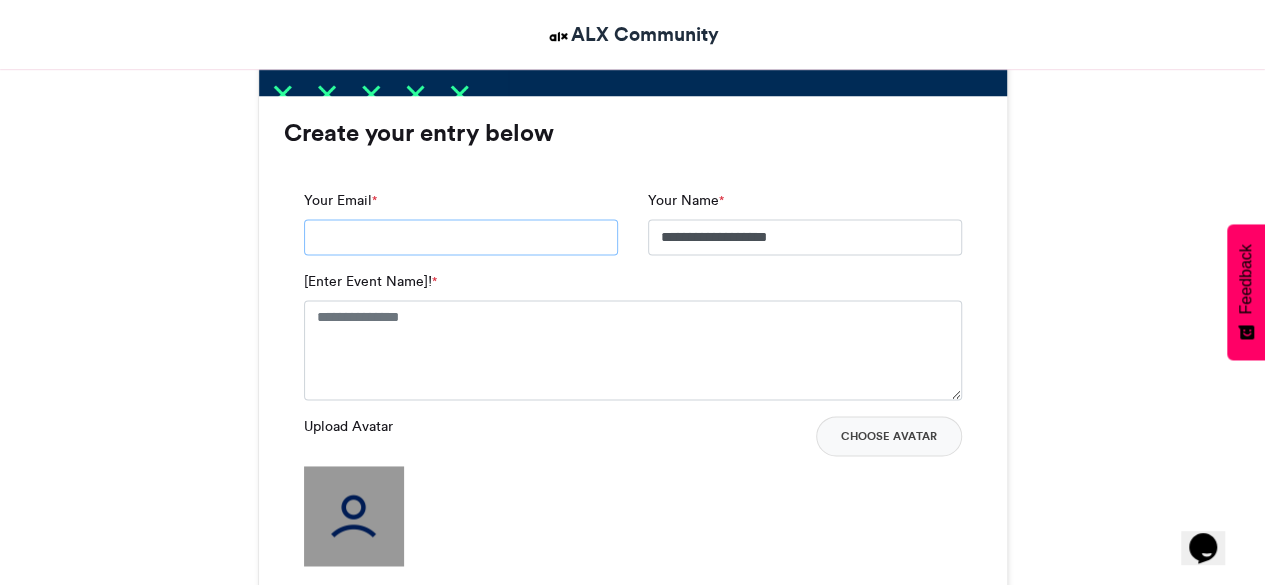 click on "Your Email  *" at bounding box center [461, 237] 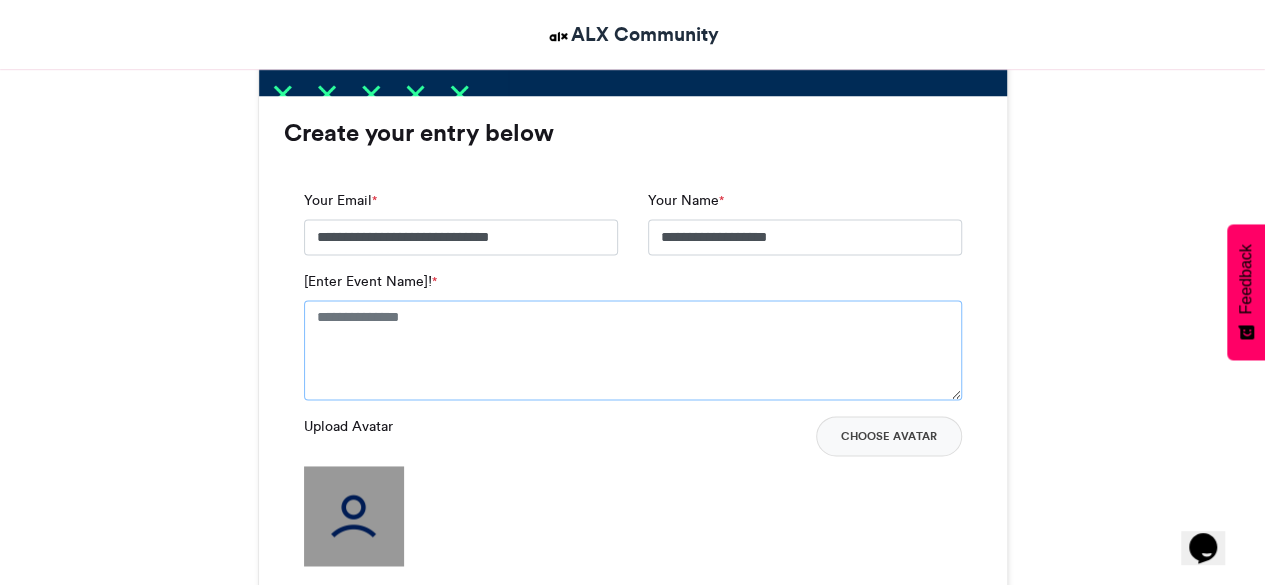 click on "[Enter Event Name]!  *" at bounding box center [633, 350] 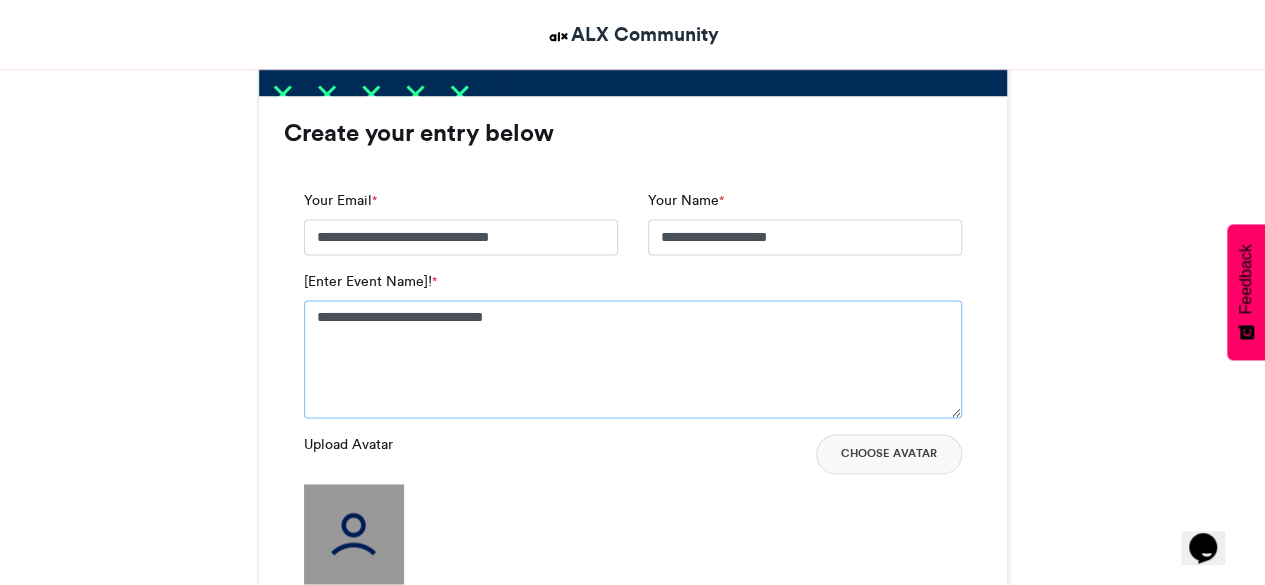 type on "**********" 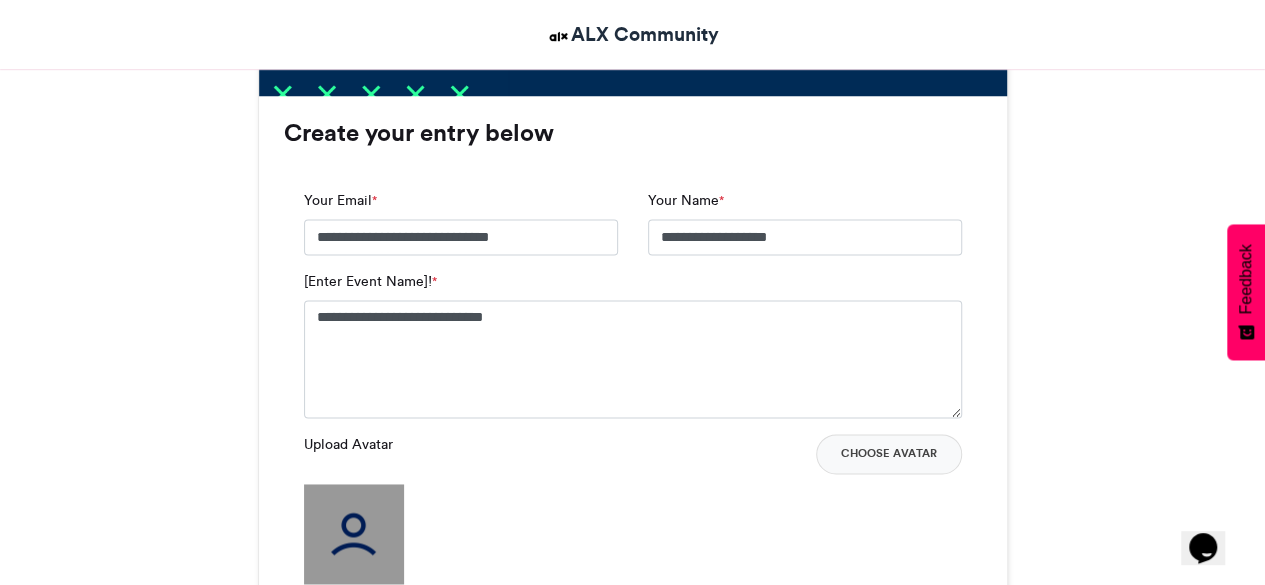 click on "Tambali #[REDACTED]
ALX Community
[DATE]
3849 Views 1676  Entries 362  Comments" at bounding box center (633, 916) 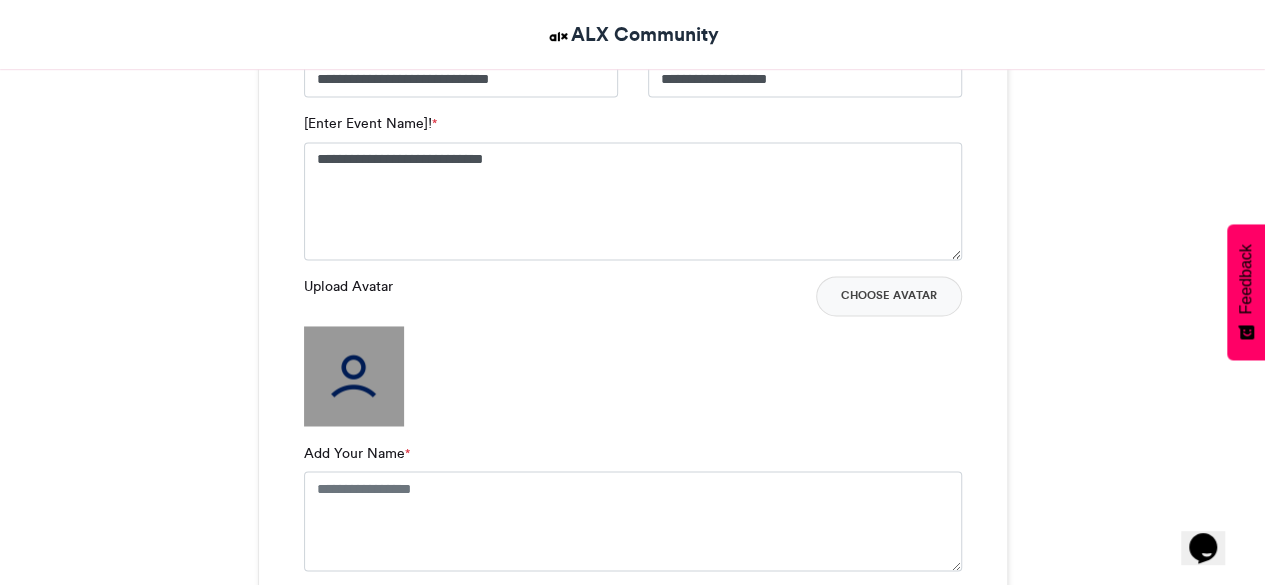 scroll, scrollTop: 1442, scrollLeft: 0, axis: vertical 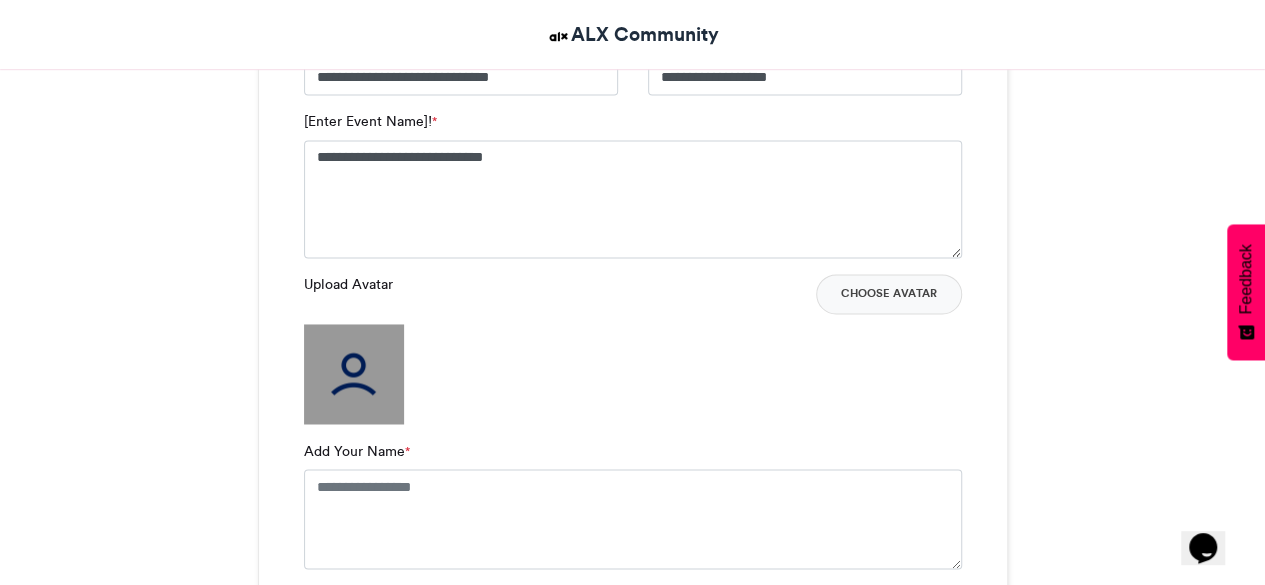 click at bounding box center [354, 374] 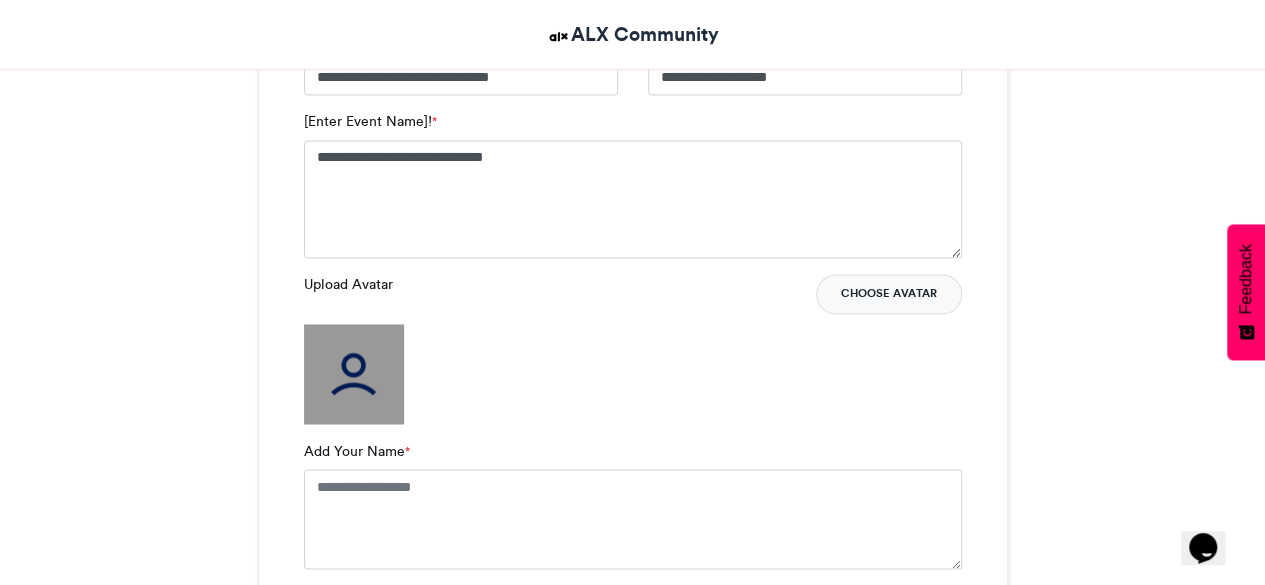 click on "Choose Avatar" at bounding box center [889, 294] 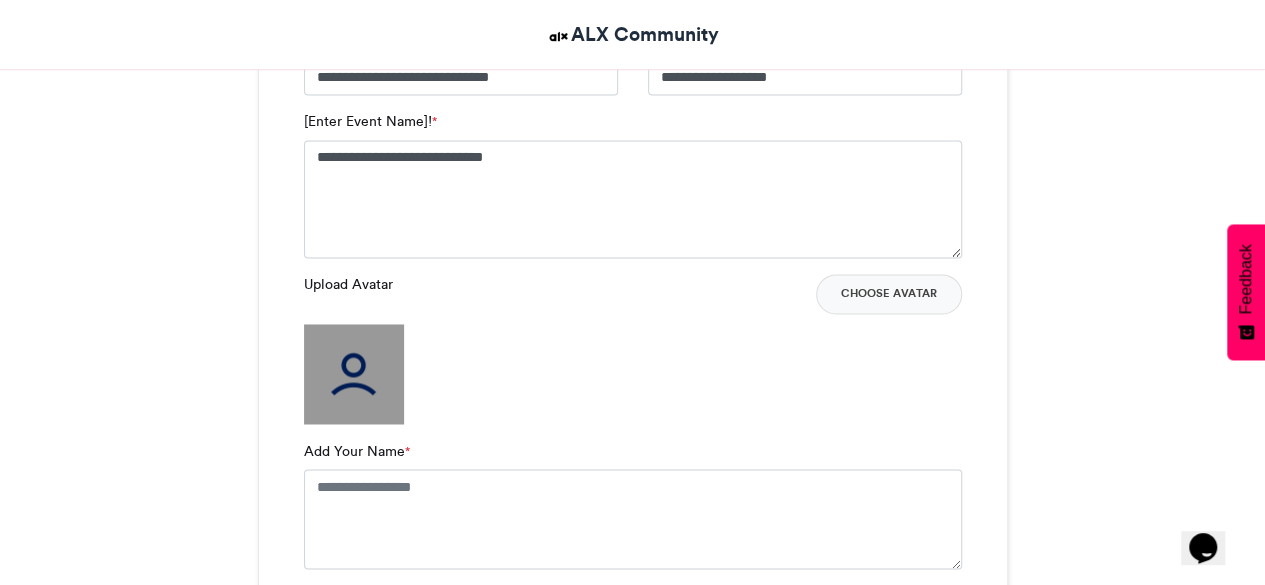 click on "Tambali #[REDACTED]
ALX Community
[DATE]
3849 Views 1676  Entries 362  Comments" at bounding box center [633, 756] 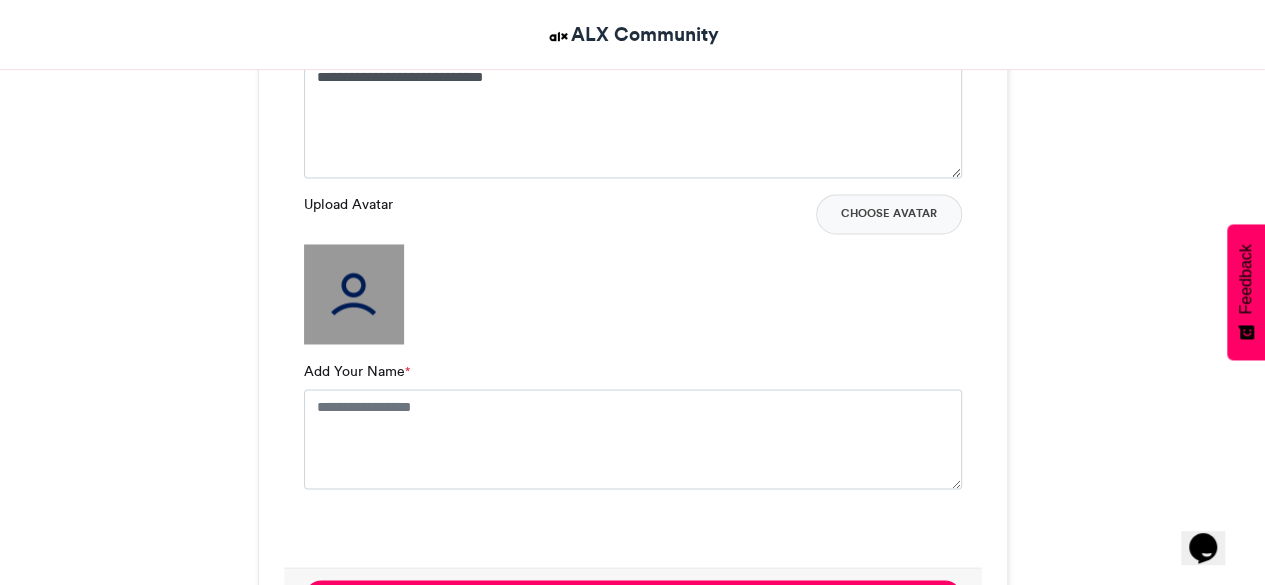 scroll, scrollTop: 1562, scrollLeft: 0, axis: vertical 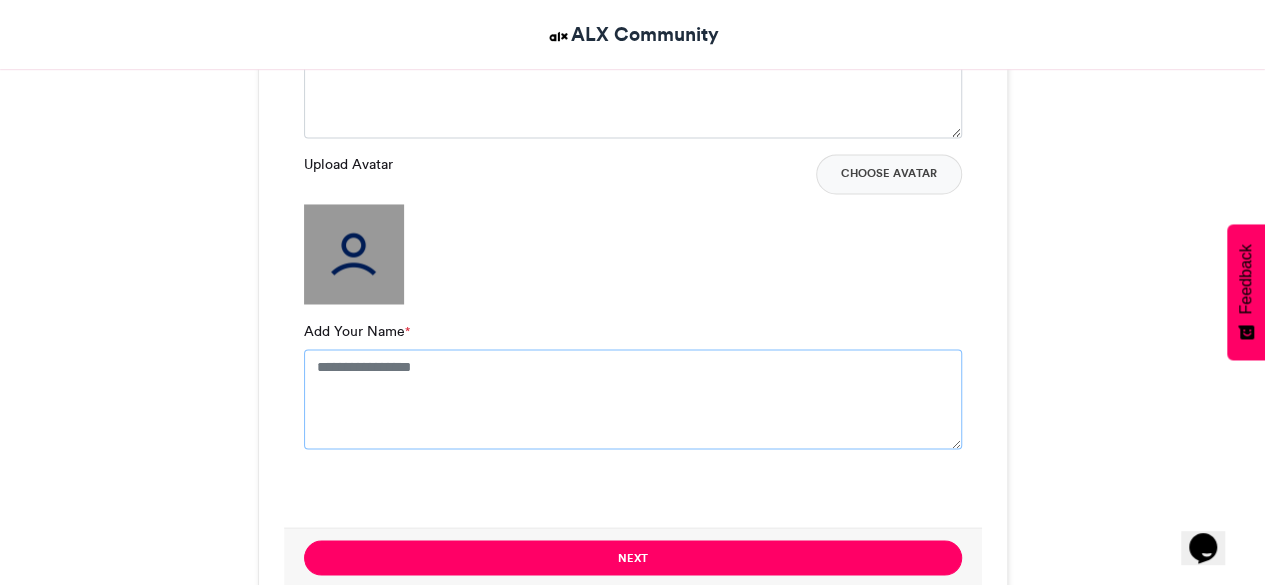 click on "Add Your Name  *" at bounding box center (633, 399) 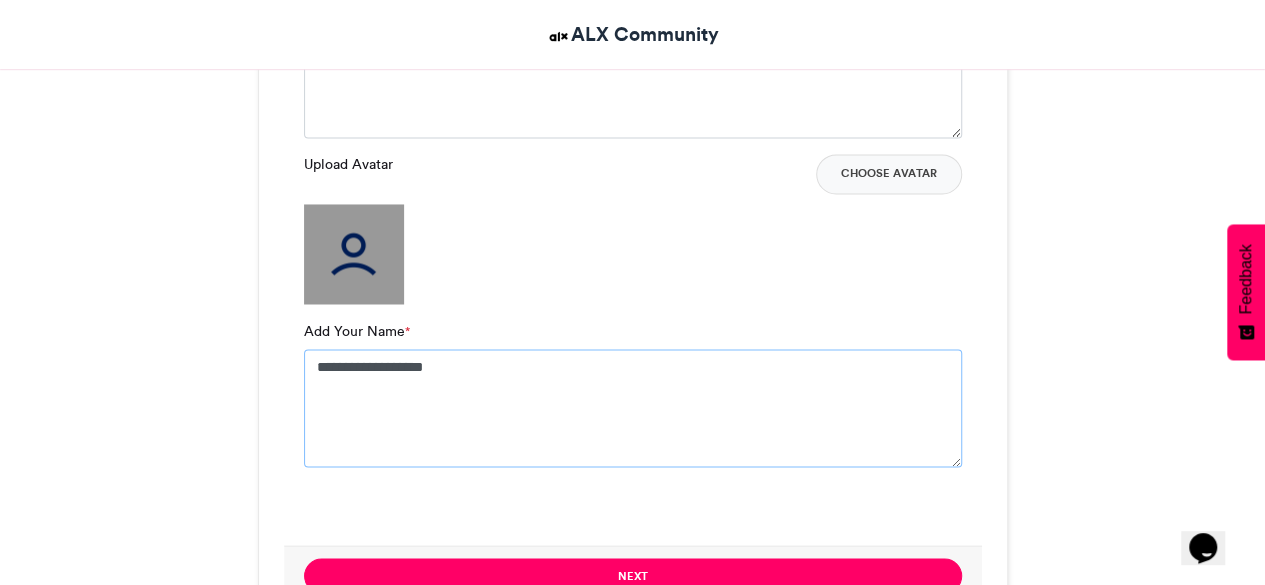 type on "**********" 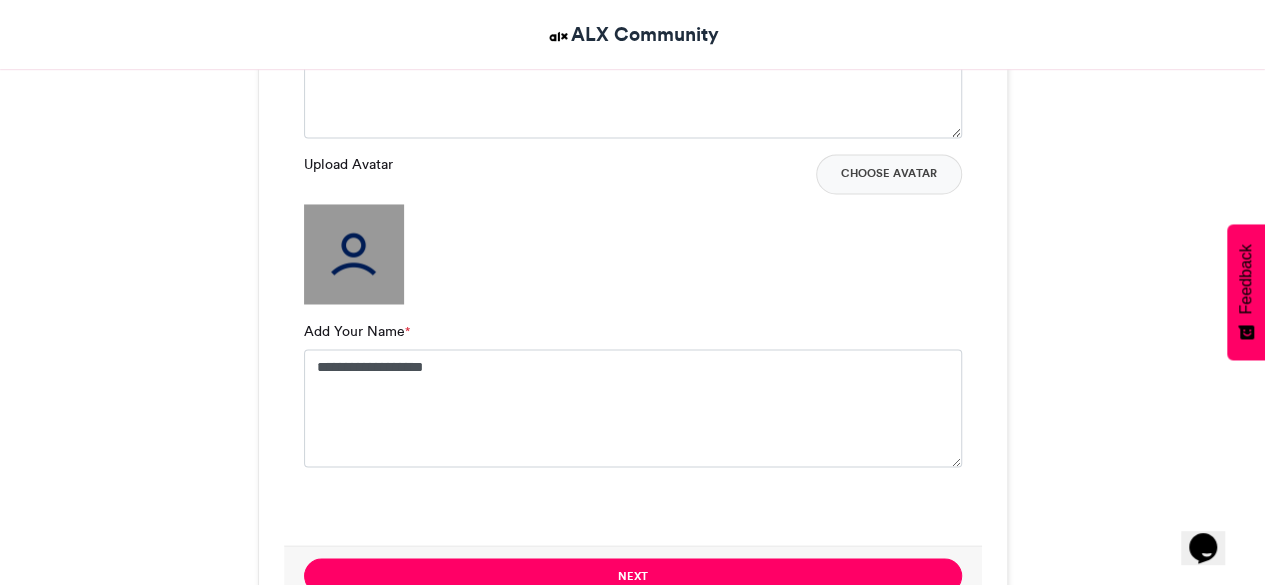 click on "Tambali #[REDACTED]
ALX Community
[DATE]
3849 Views 1676  Entries 362  Comments" at bounding box center (633, 644) 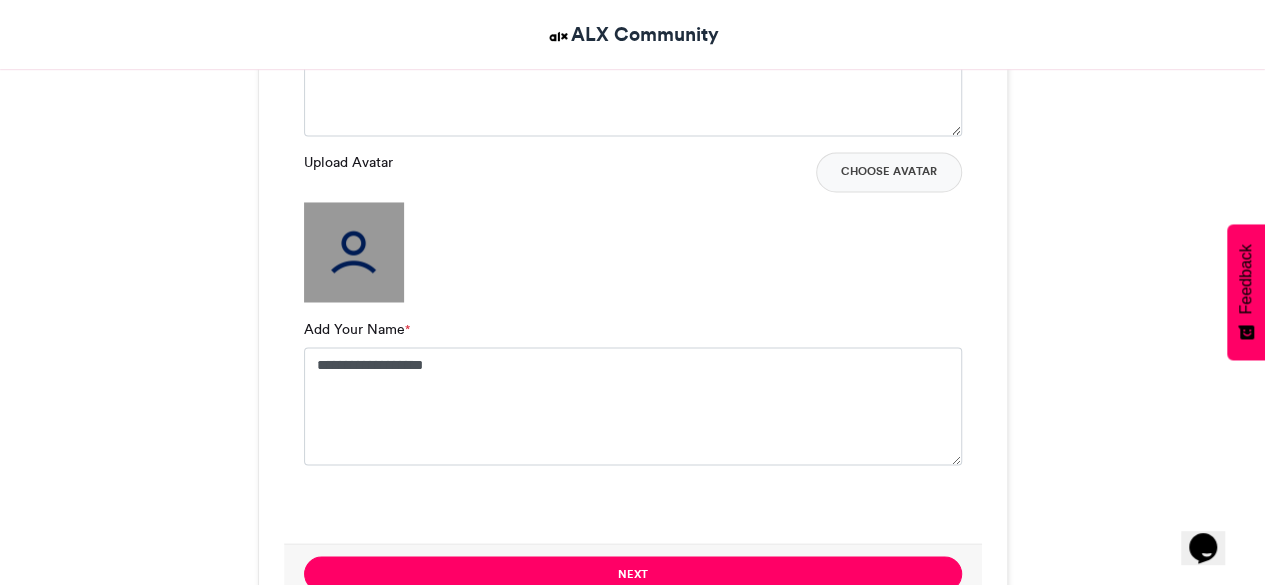 scroll, scrollTop: 1522, scrollLeft: 0, axis: vertical 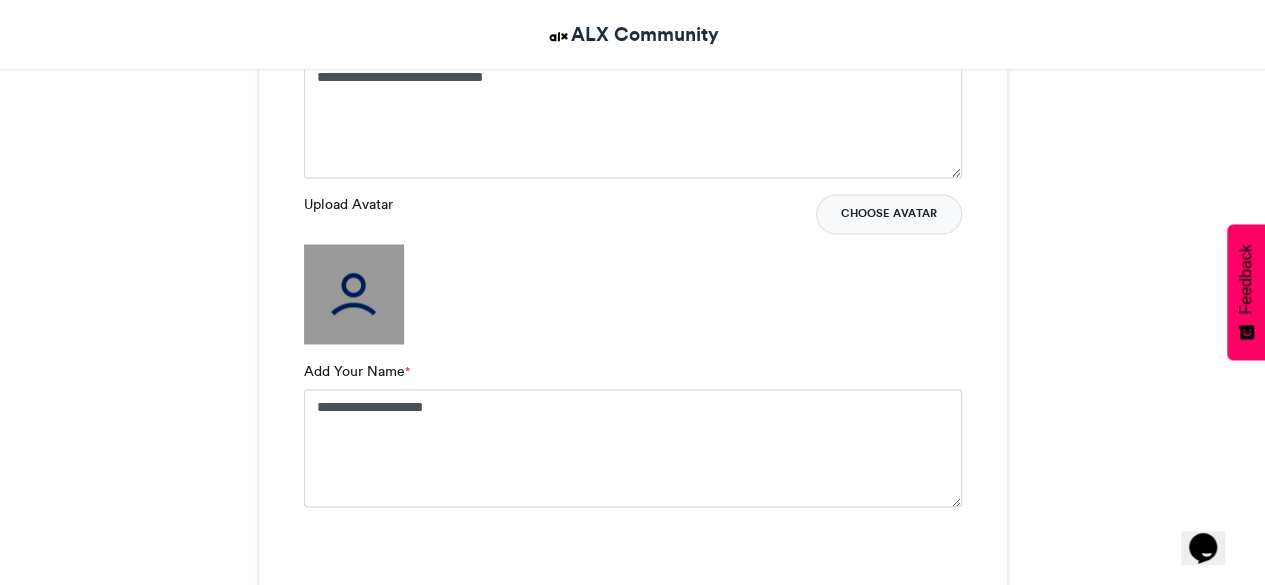 click on "Choose Avatar" at bounding box center (889, 214) 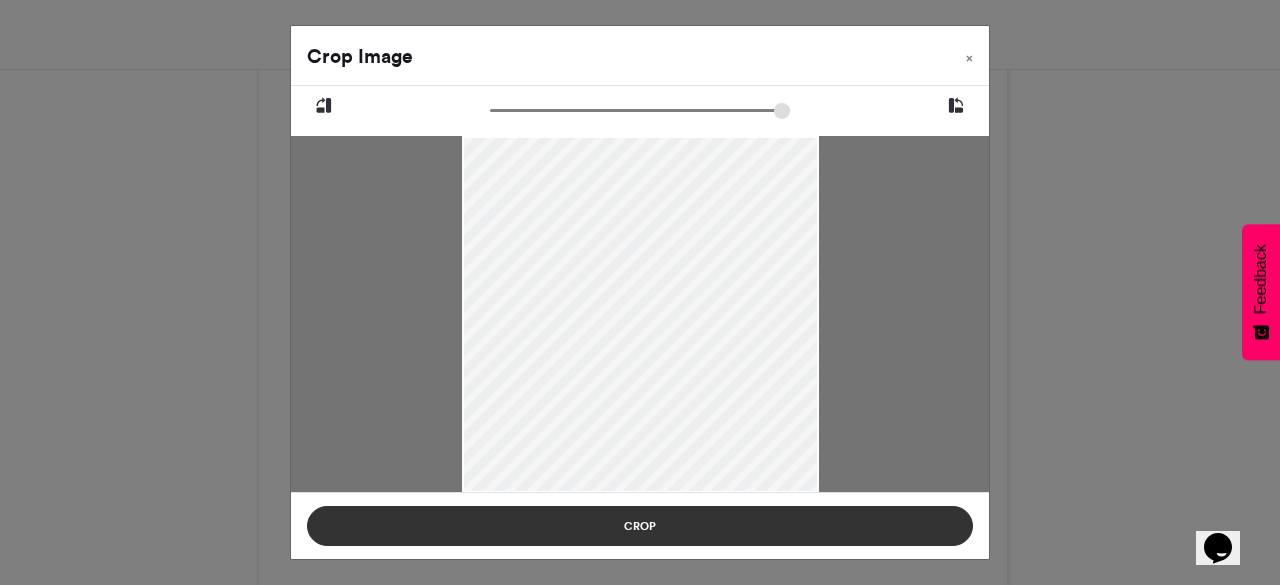 click on "Crop" at bounding box center [640, 526] 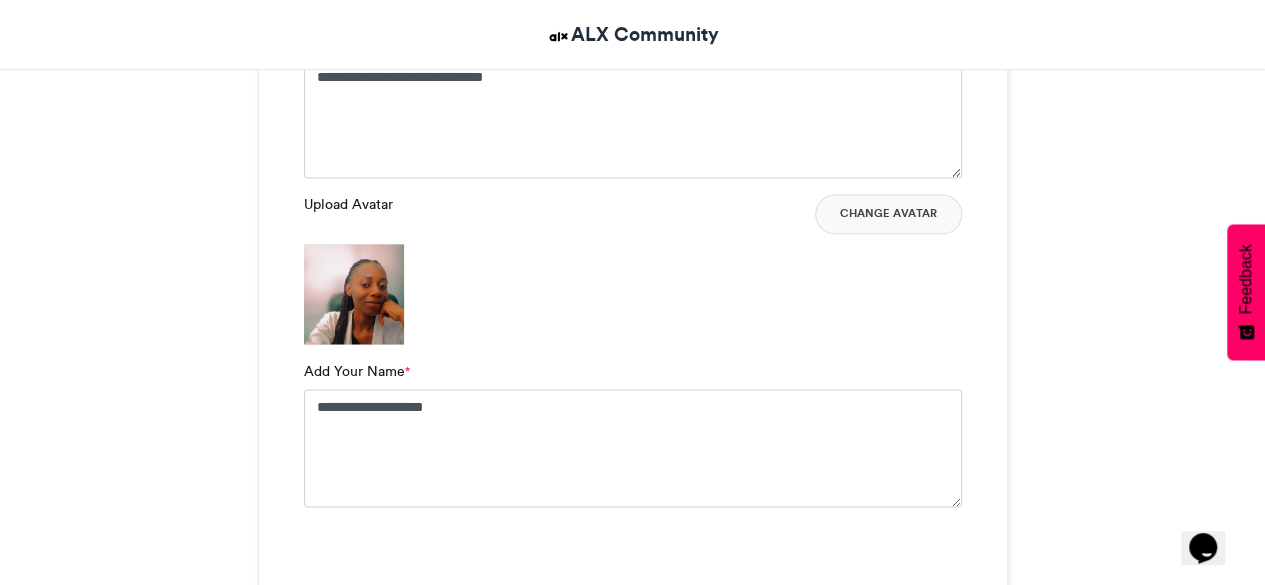 click on "Tambali #[REDACTED]
ALX Community
[DATE]
3849 Views 1676  Entries 362  Comments" at bounding box center (633, 684) 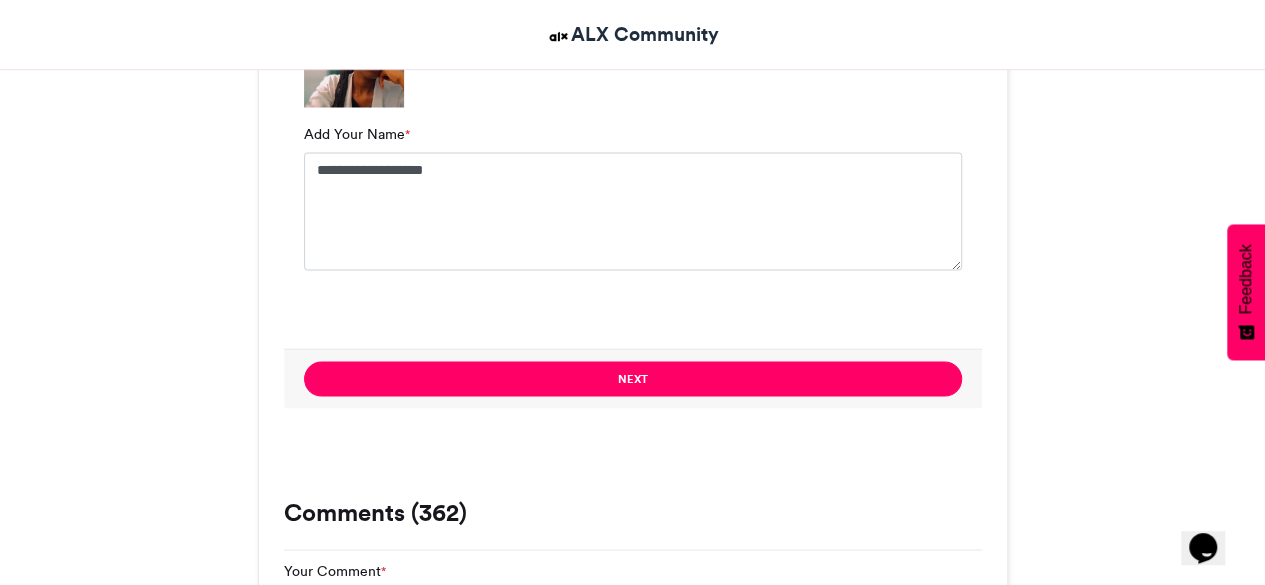 scroll, scrollTop: 1922, scrollLeft: 0, axis: vertical 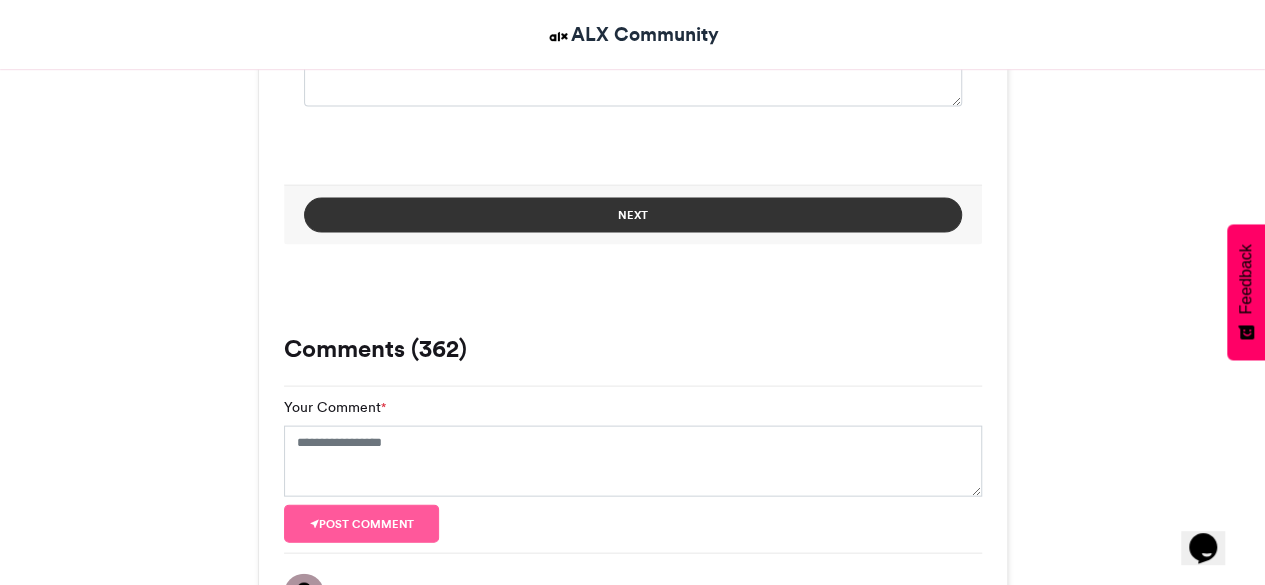 click on "Next" at bounding box center [633, 215] 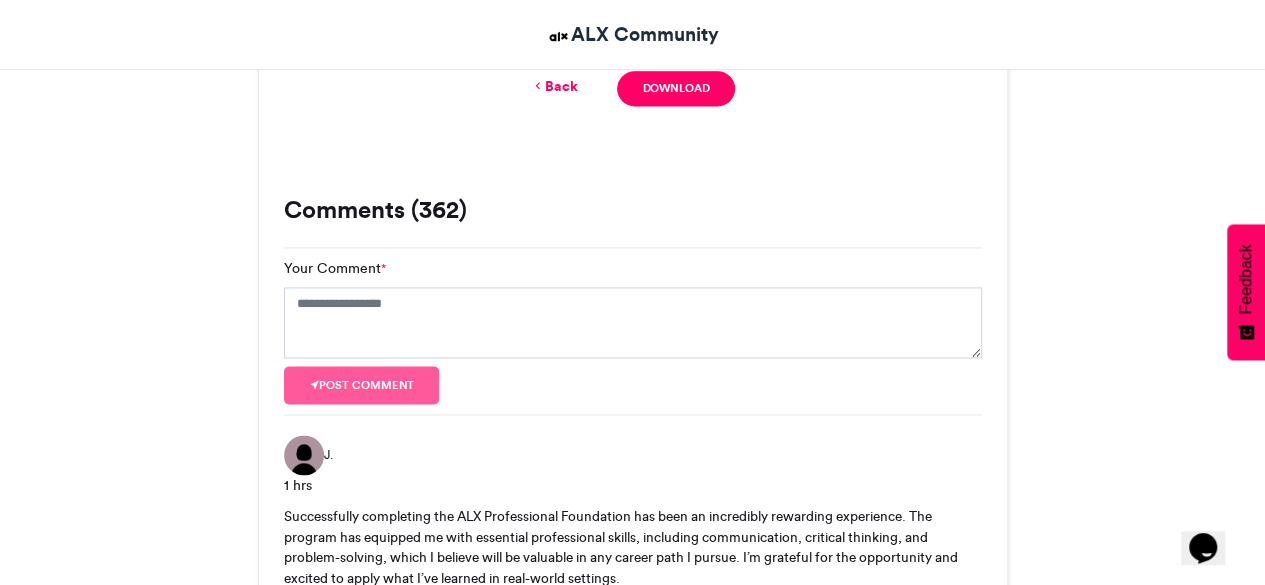 scroll, scrollTop: 1476, scrollLeft: 0, axis: vertical 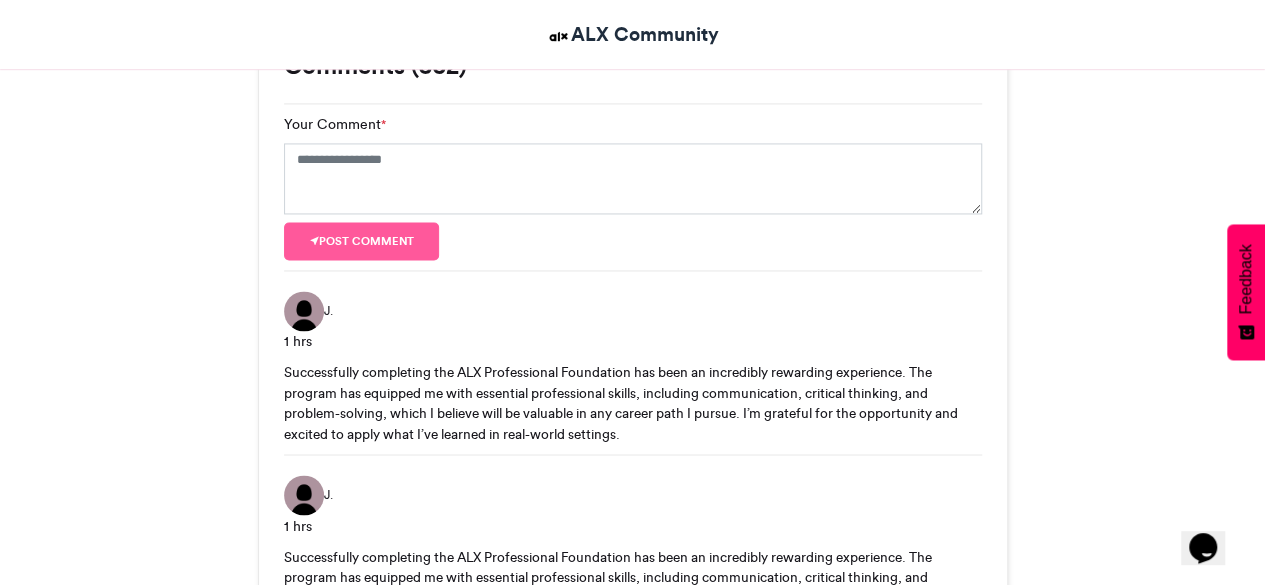 click on "Your Comment  *
Your Email  *
Your Name  *
Post comment" at bounding box center [633, 187] 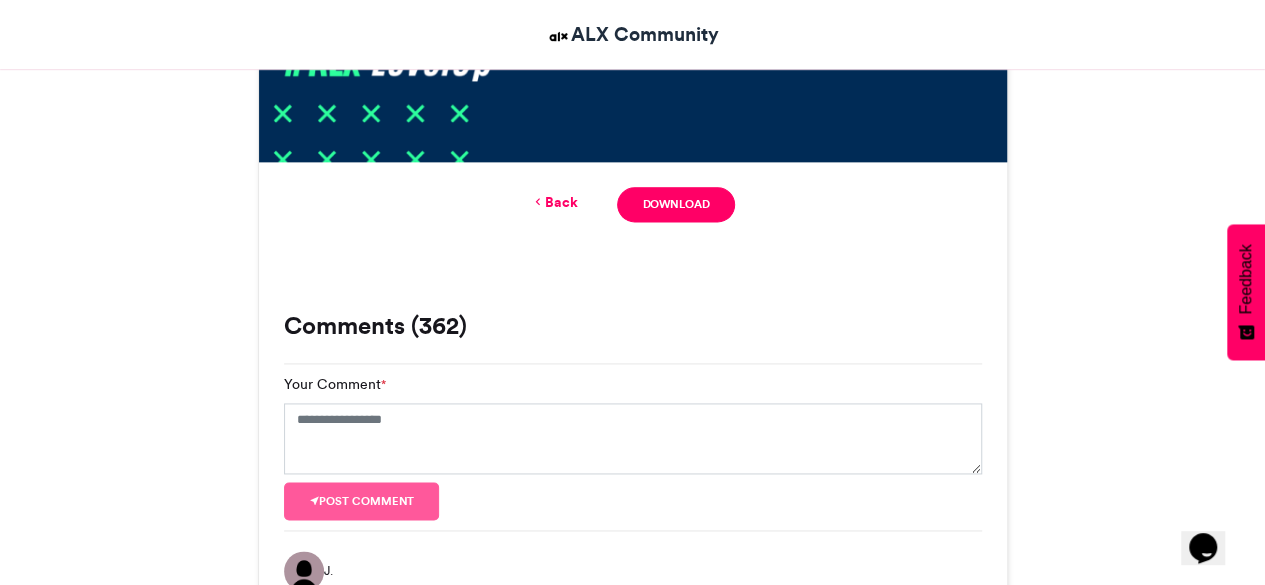 scroll, scrollTop: 1070, scrollLeft: 0, axis: vertical 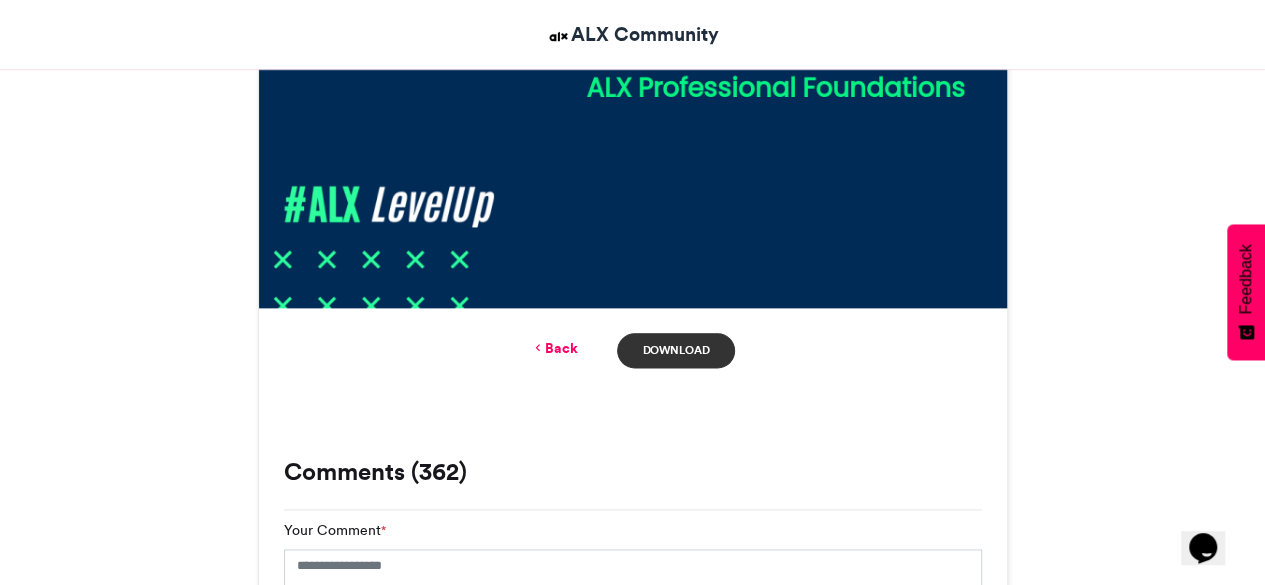 click on "Download" at bounding box center [675, 350] 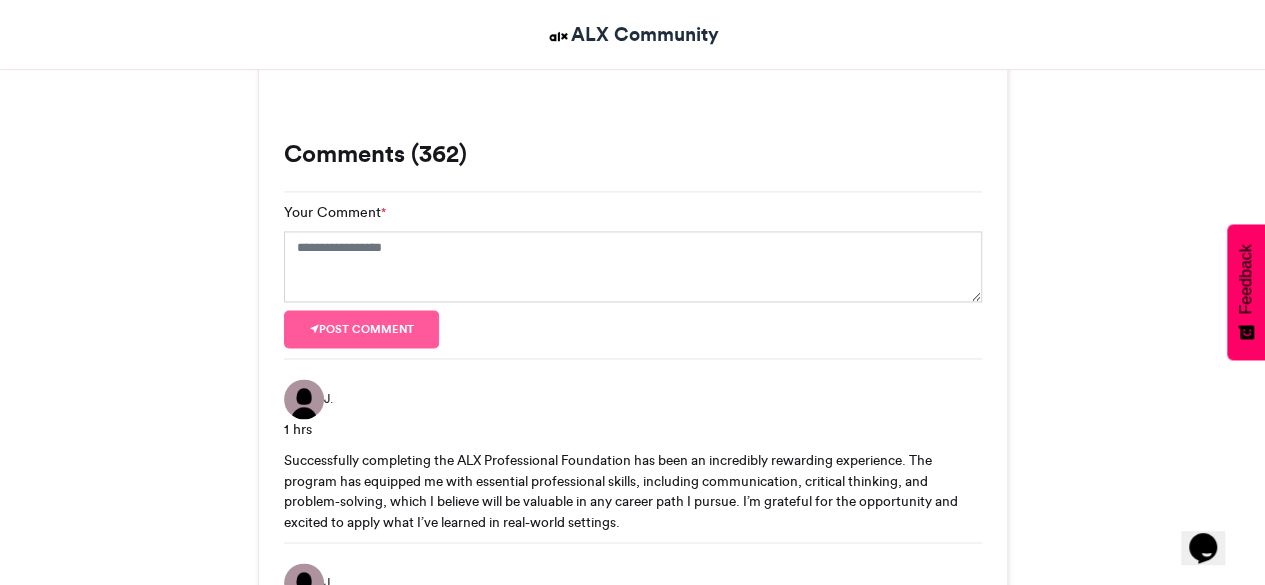 scroll, scrollTop: 1270, scrollLeft: 0, axis: vertical 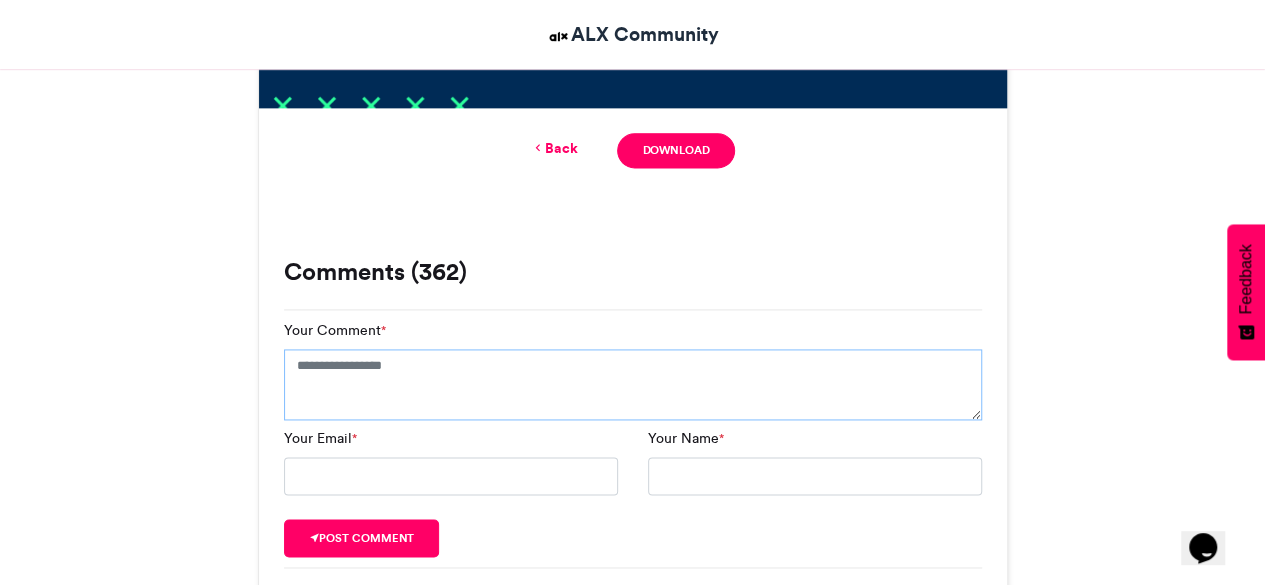click on "Your Comment  *" at bounding box center (633, 385) 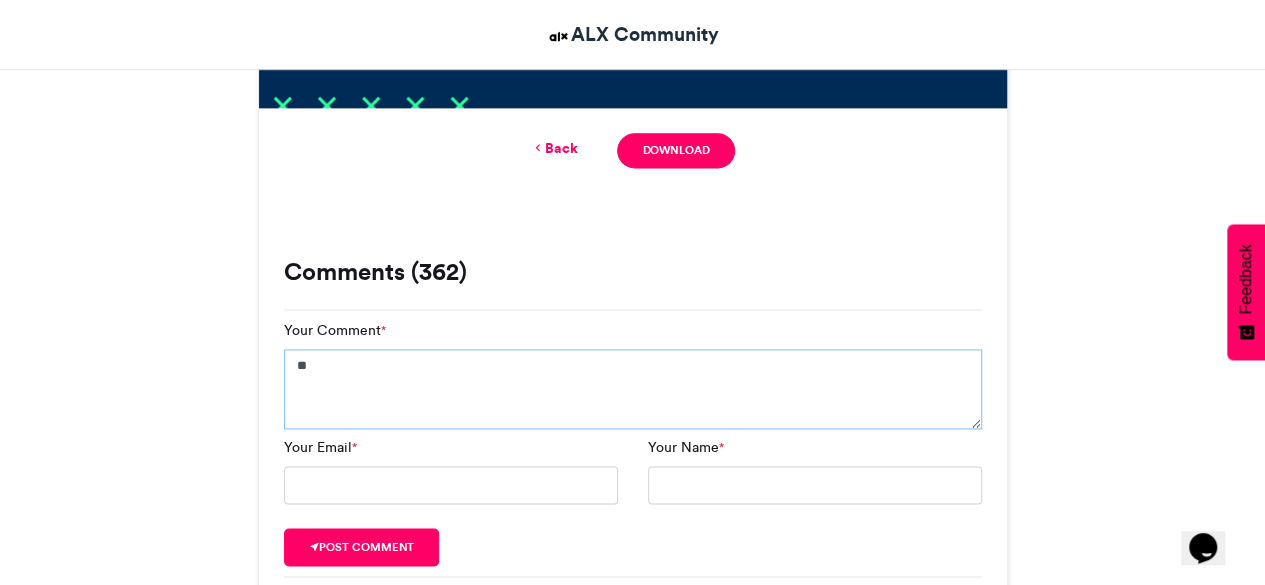 type on "*" 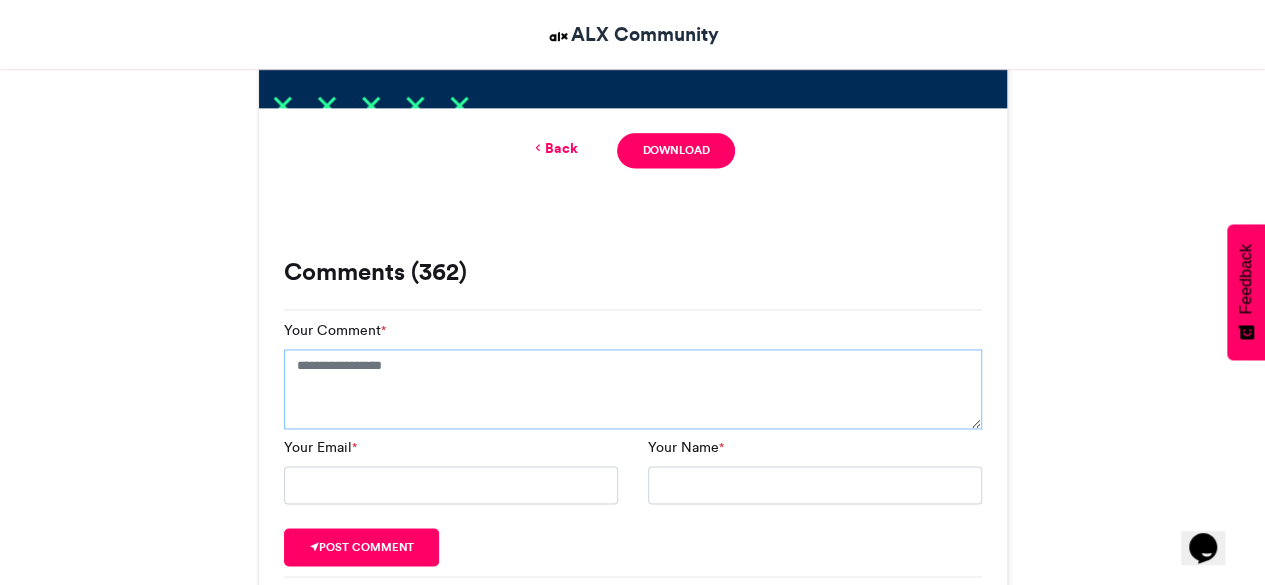 type on "*" 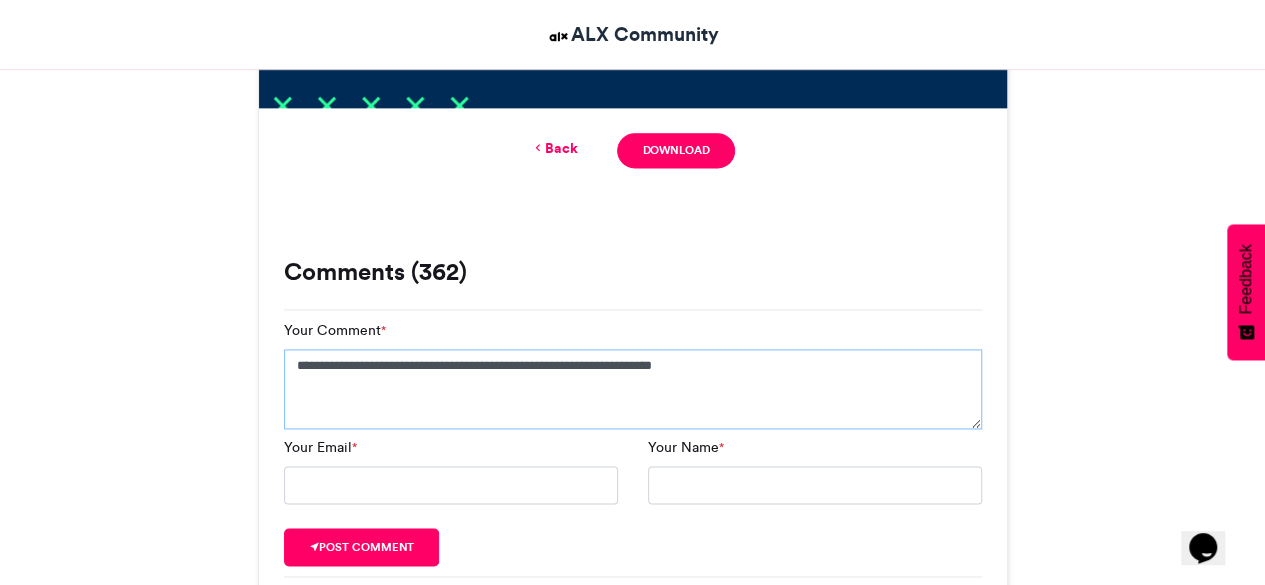 click on "**********" at bounding box center (633, 389) 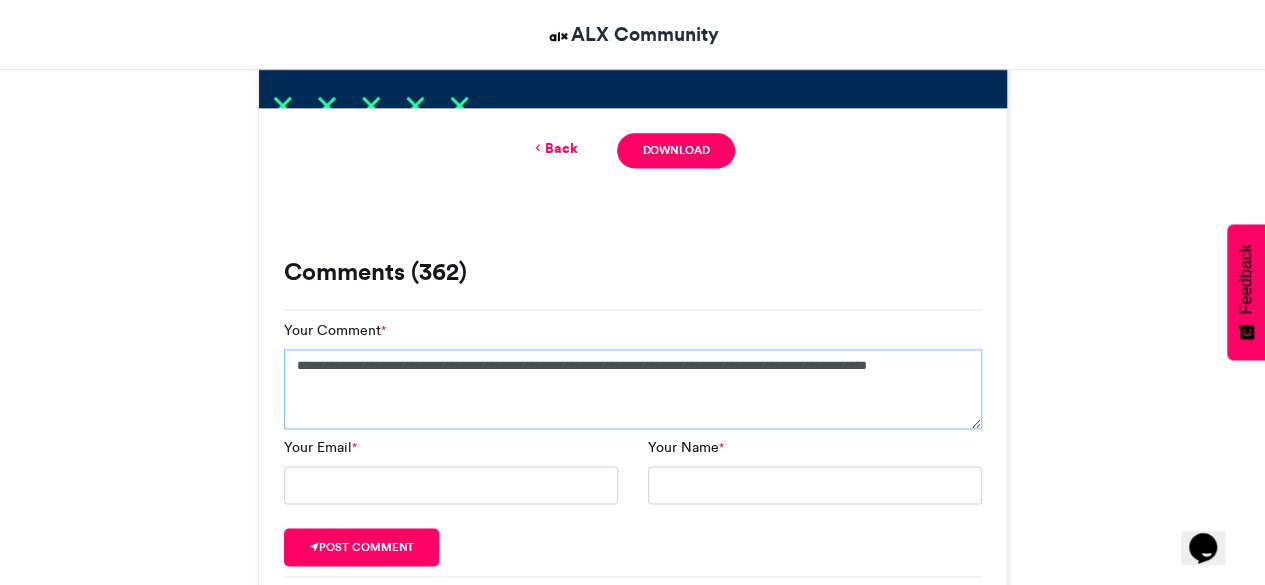 type on "**********" 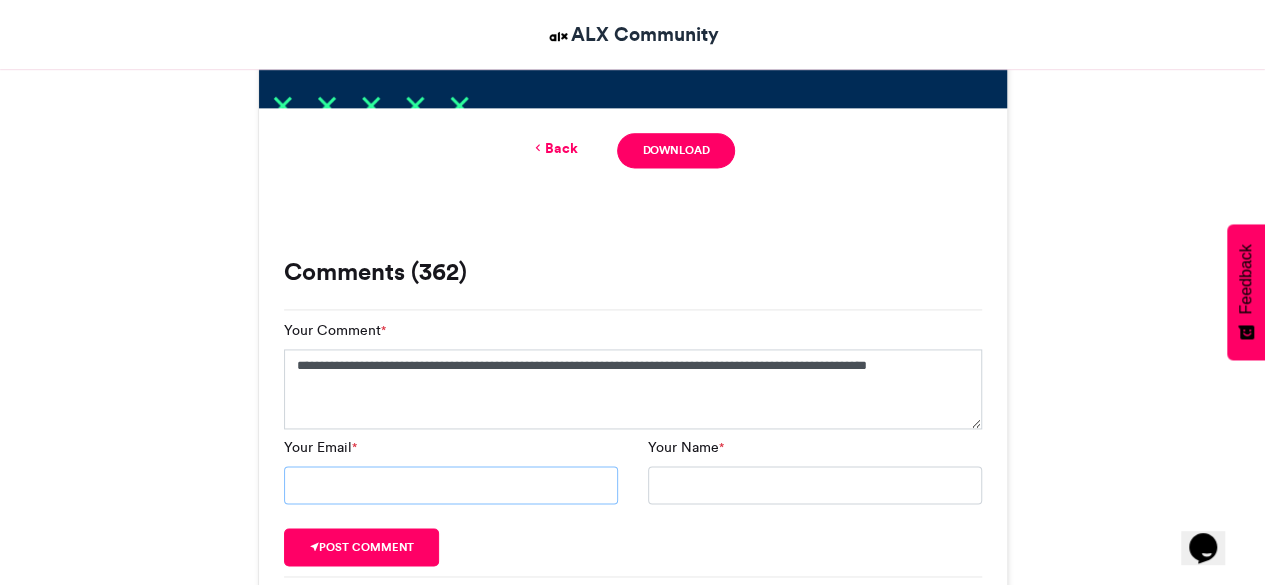 click on "Your Email  *" at bounding box center (451, 485) 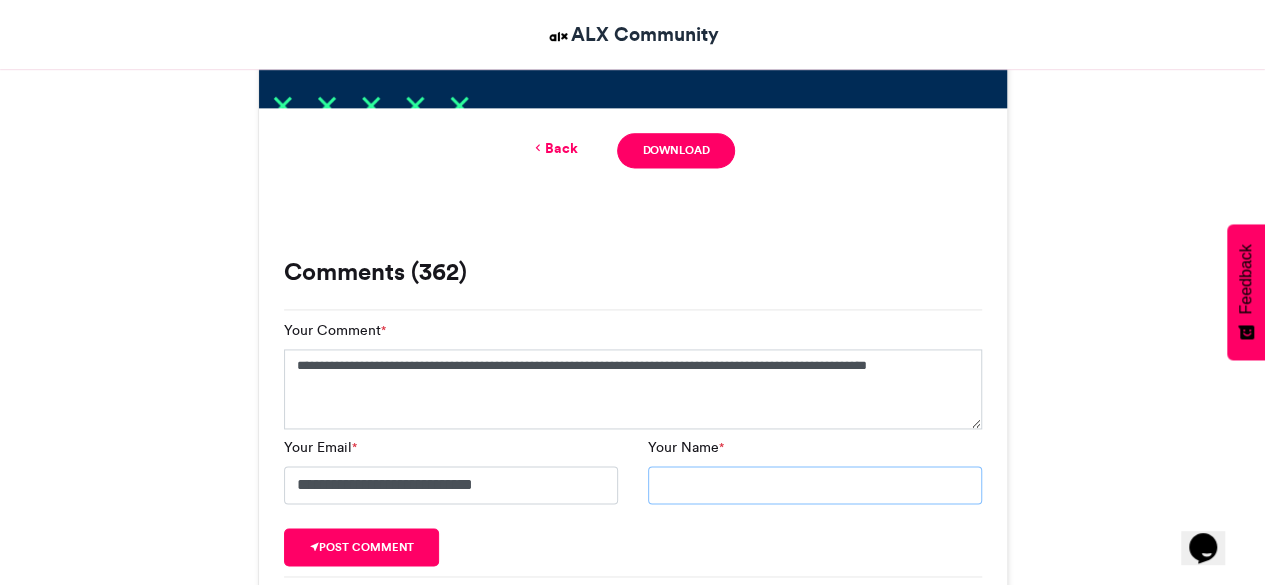 click on "Your Name  *" at bounding box center [815, 485] 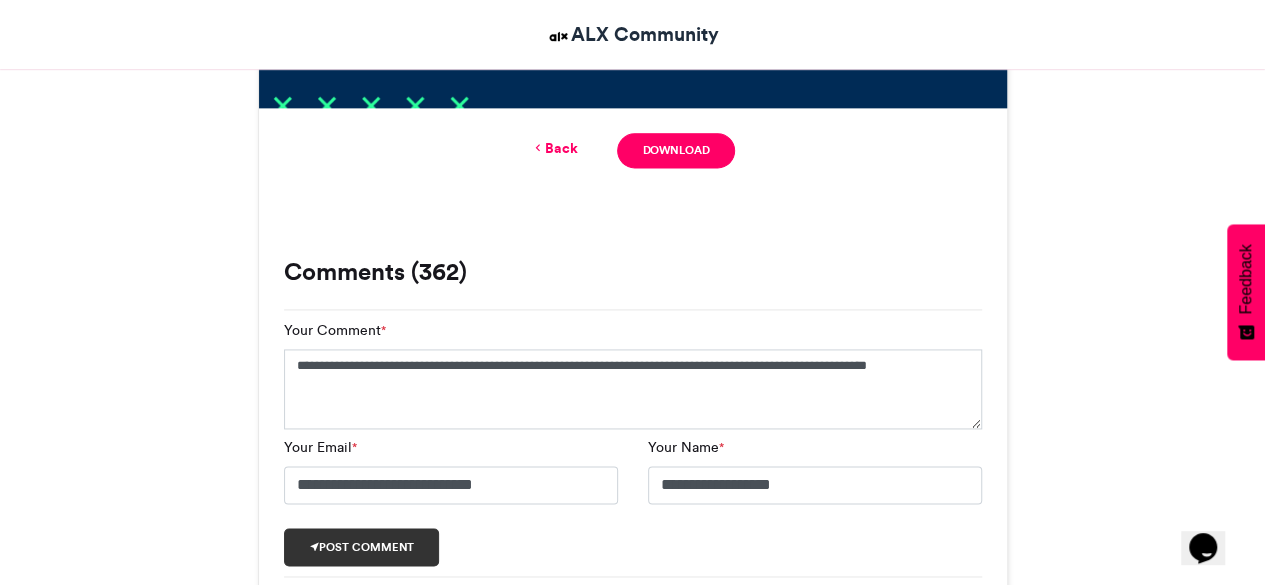 click on "Post comment" at bounding box center (362, 547) 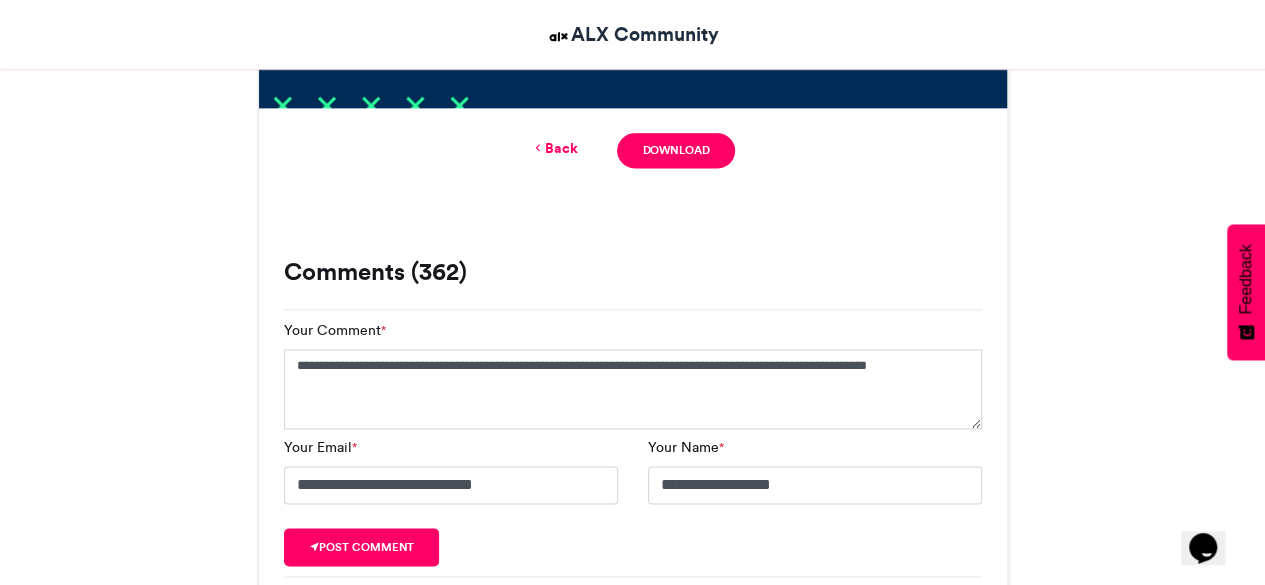 click on "Tambali #[REDACTED]
ALX Community
[DATE]
3849 Views 1676  Entries 362  Comments" at bounding box center (633, 683) 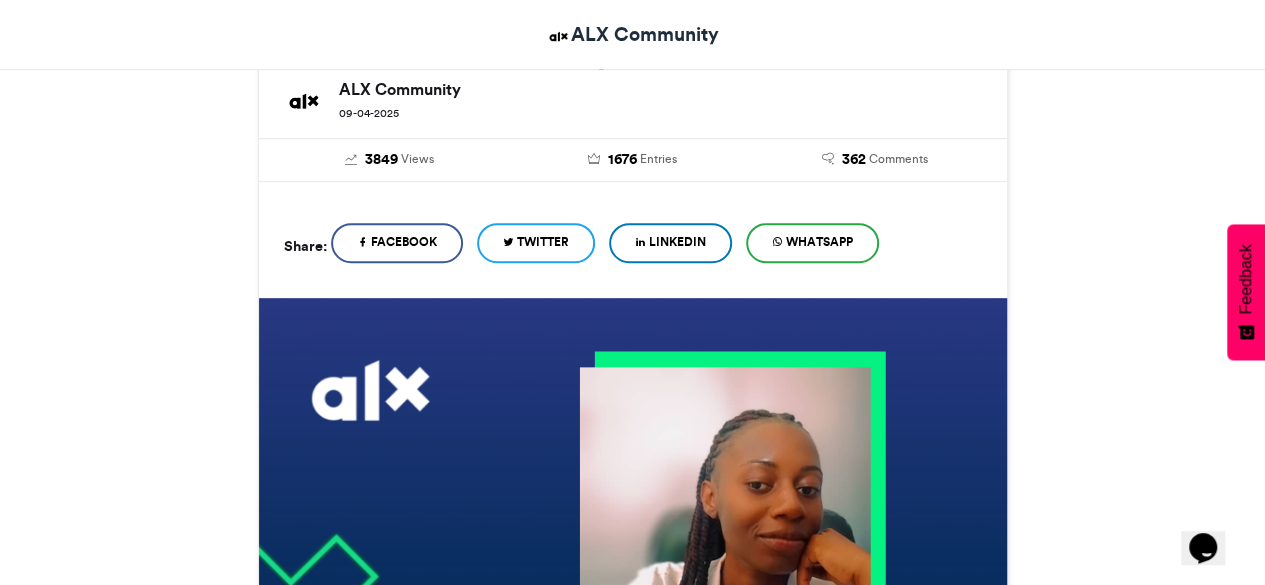 scroll, scrollTop: 310, scrollLeft: 0, axis: vertical 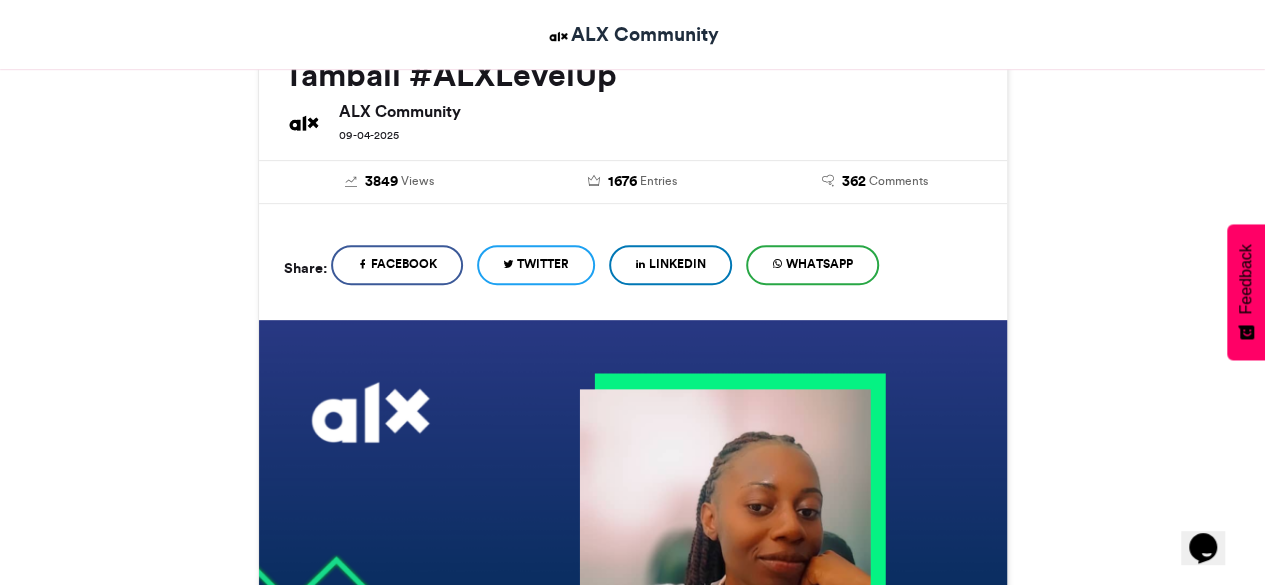 click on "LinkedIn" at bounding box center (677, 264) 